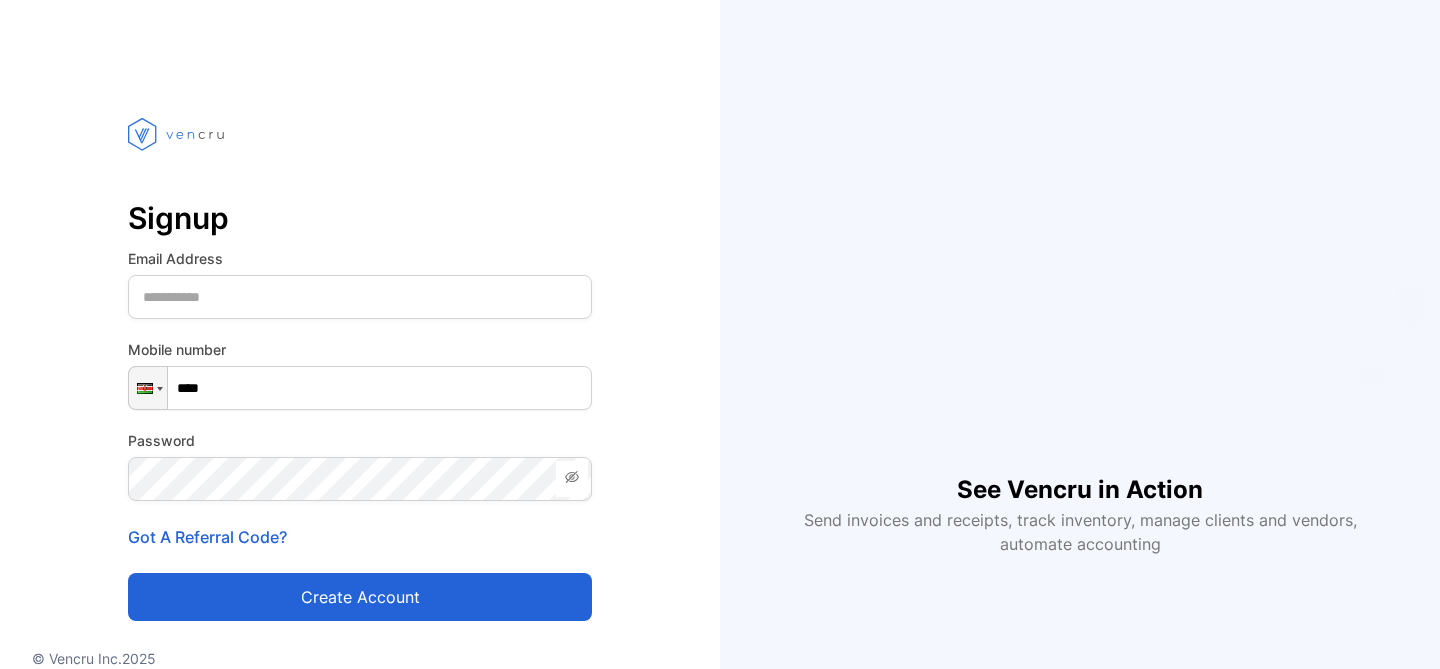 scroll, scrollTop: 0, scrollLeft: 0, axis: both 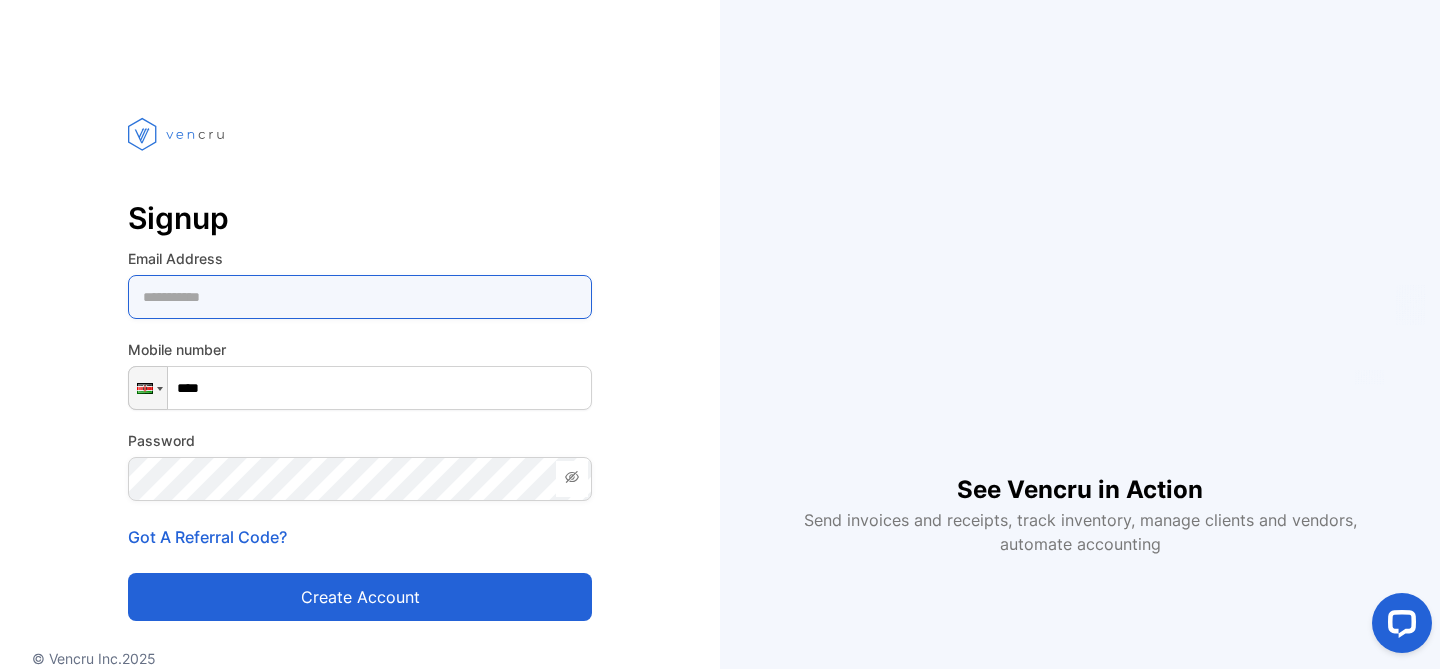 click at bounding box center [360, 297] 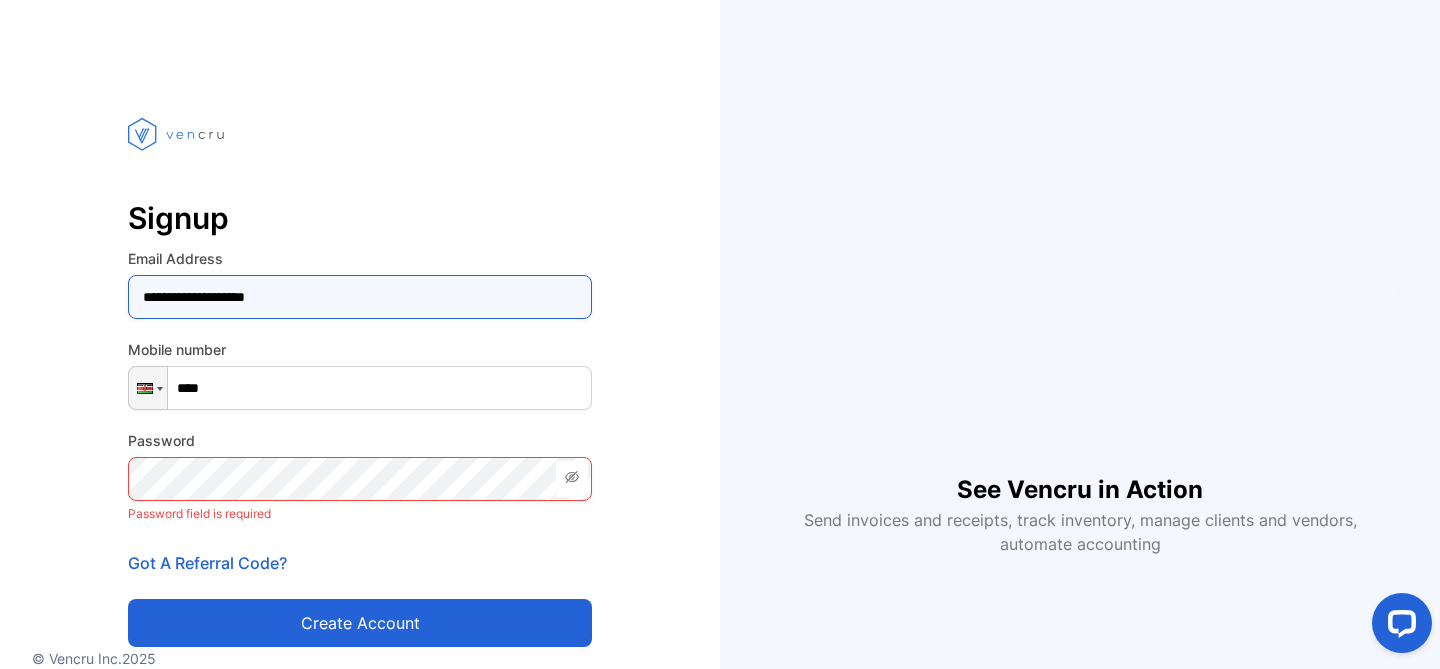 type on "**********" 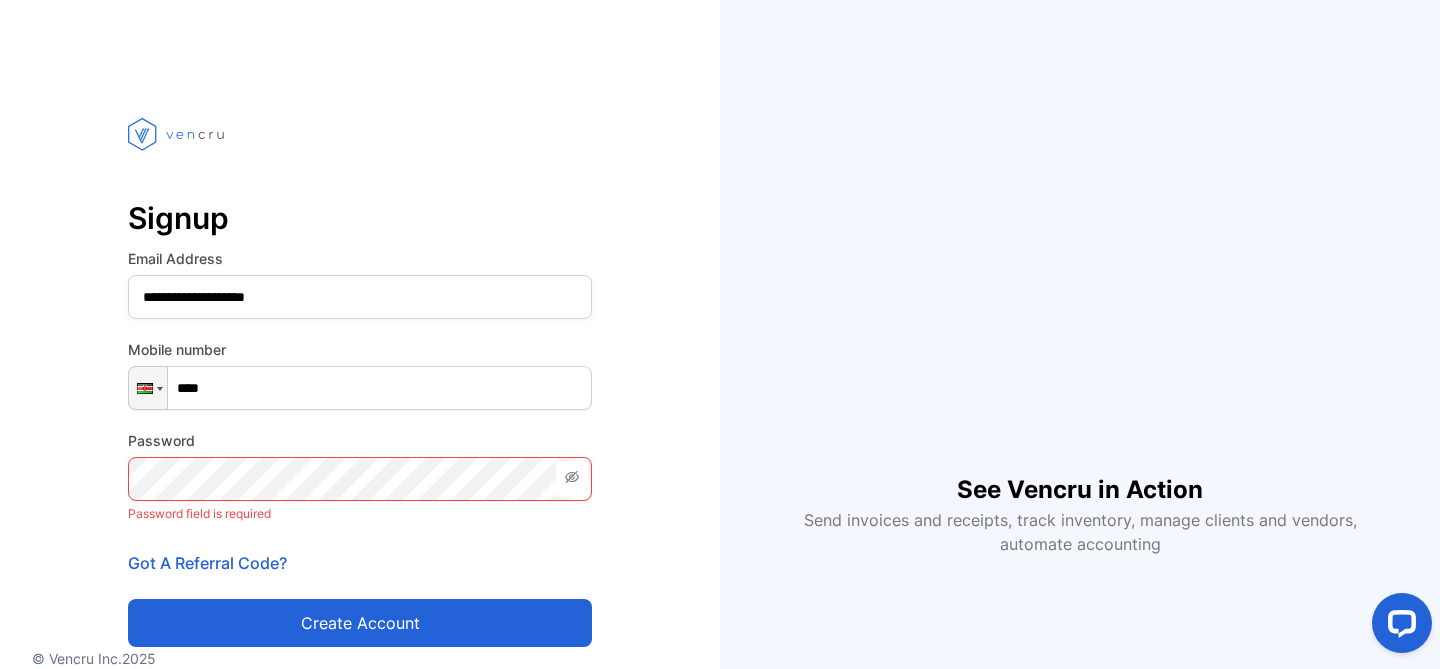 scroll, scrollTop: 43, scrollLeft: 0, axis: vertical 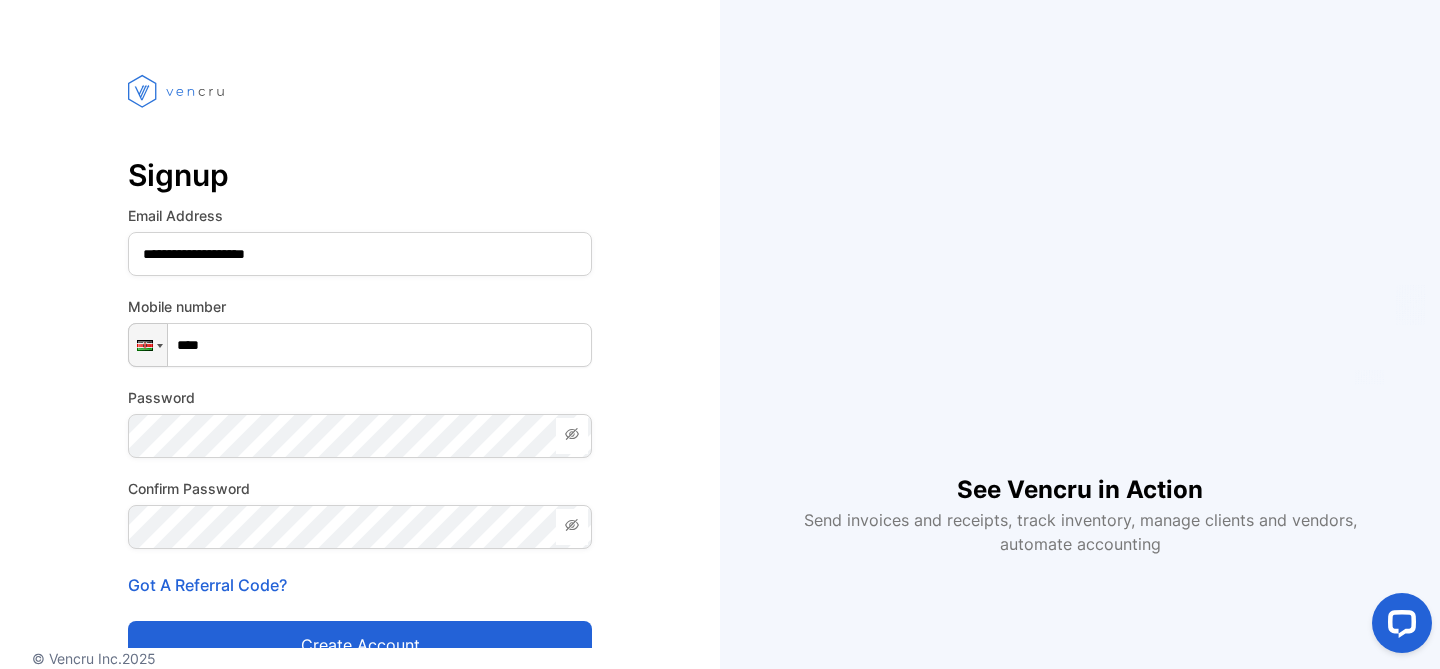 click 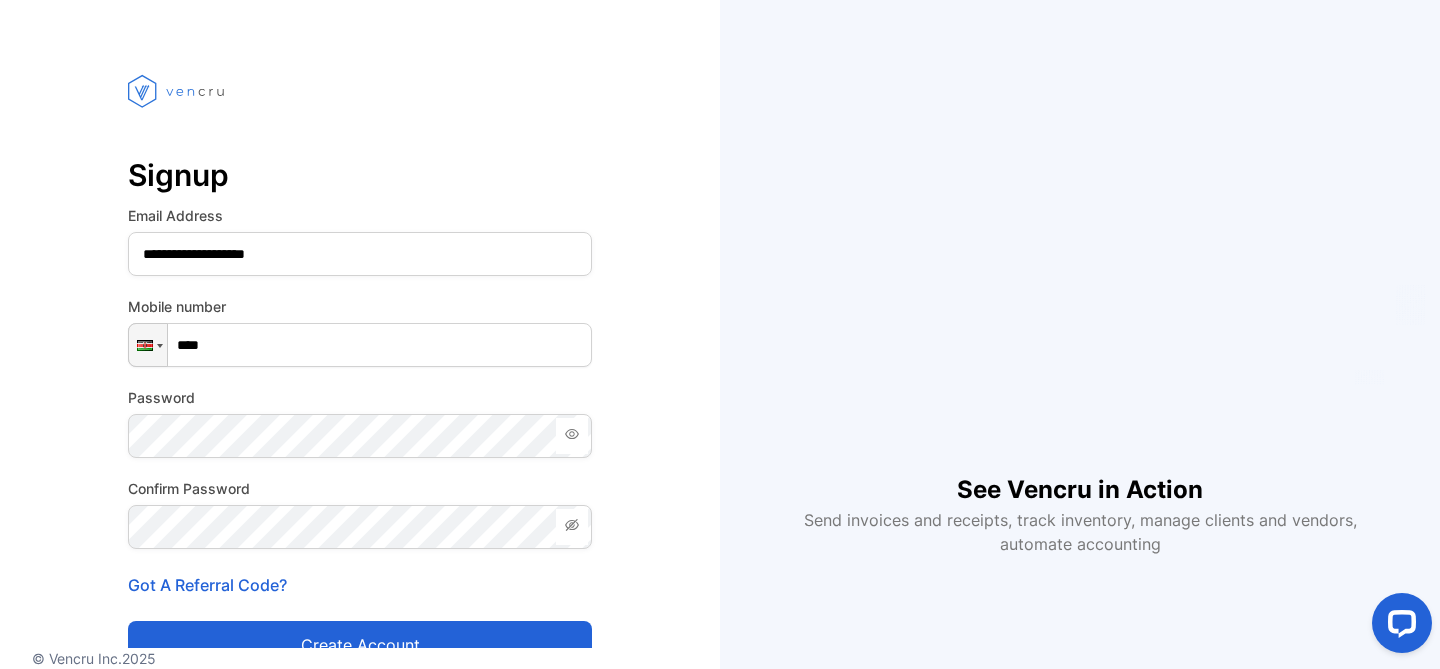 click at bounding box center [572, 527] 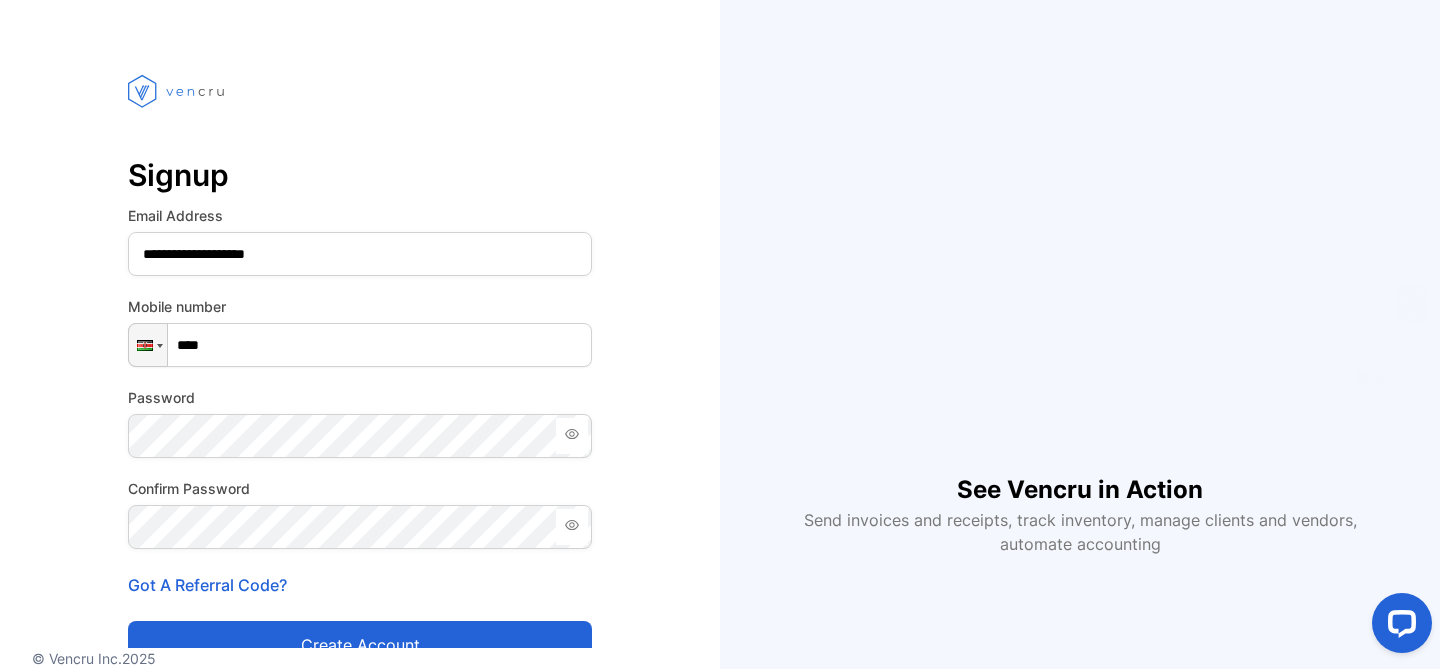 click on "****" at bounding box center (360, 345) 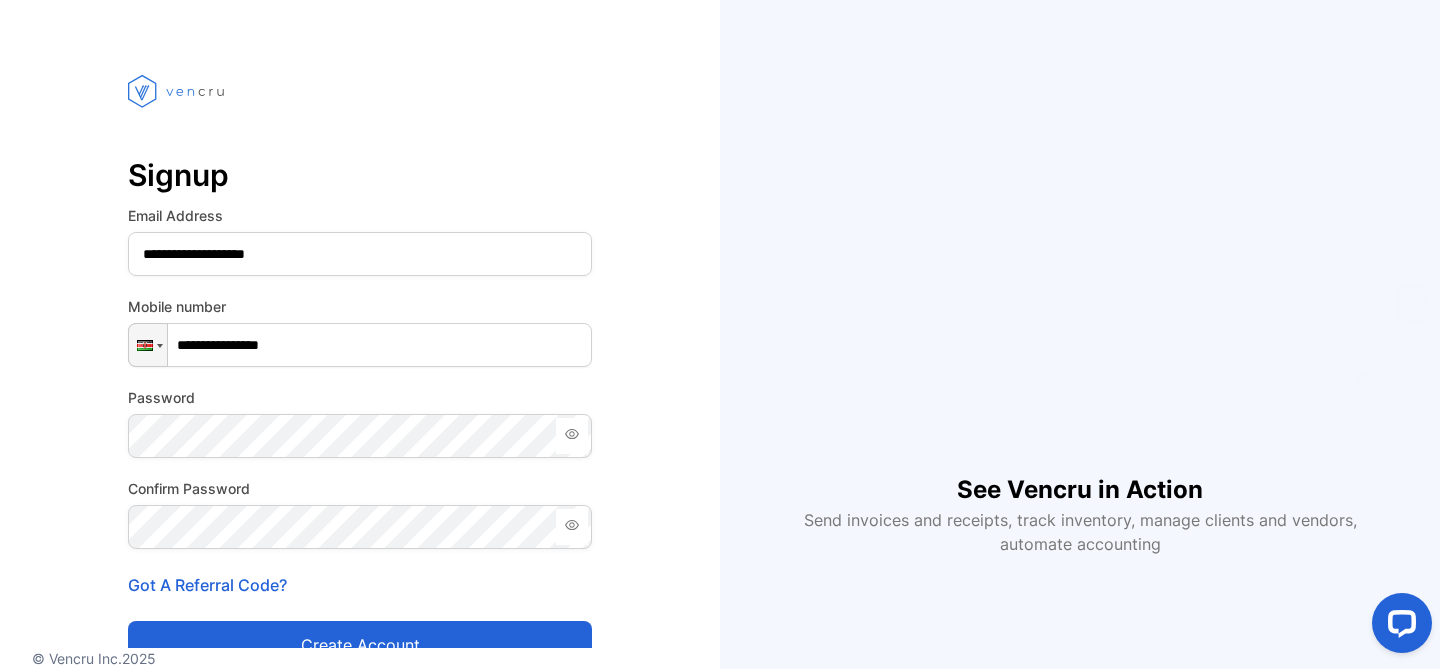 type on "**********" 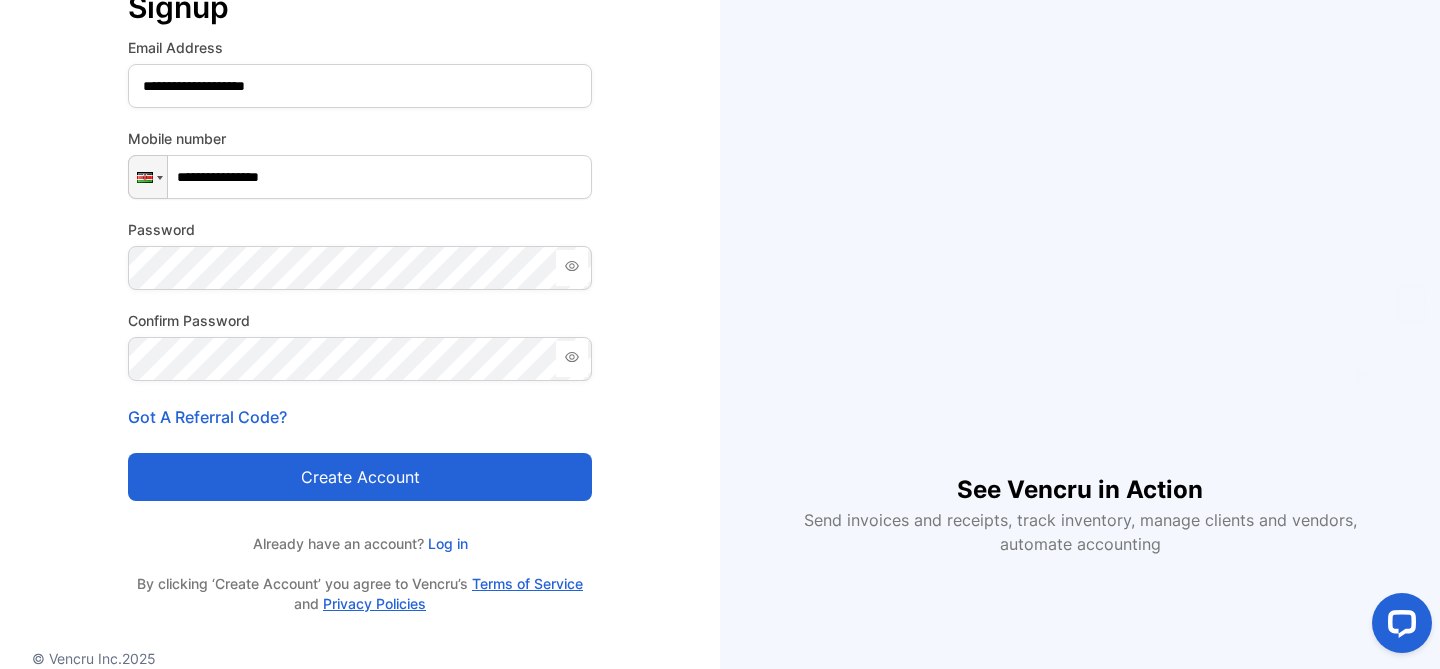 scroll, scrollTop: 210, scrollLeft: 0, axis: vertical 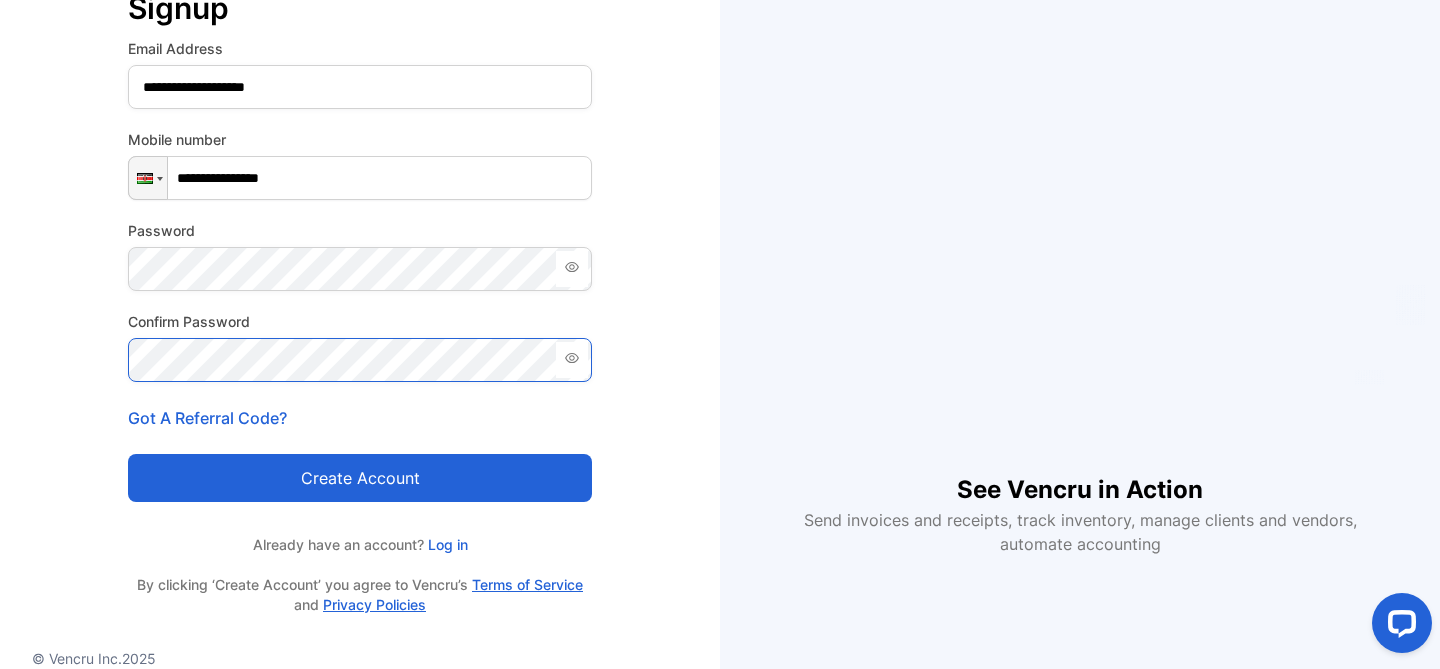 click on "**********" at bounding box center [360, 242] 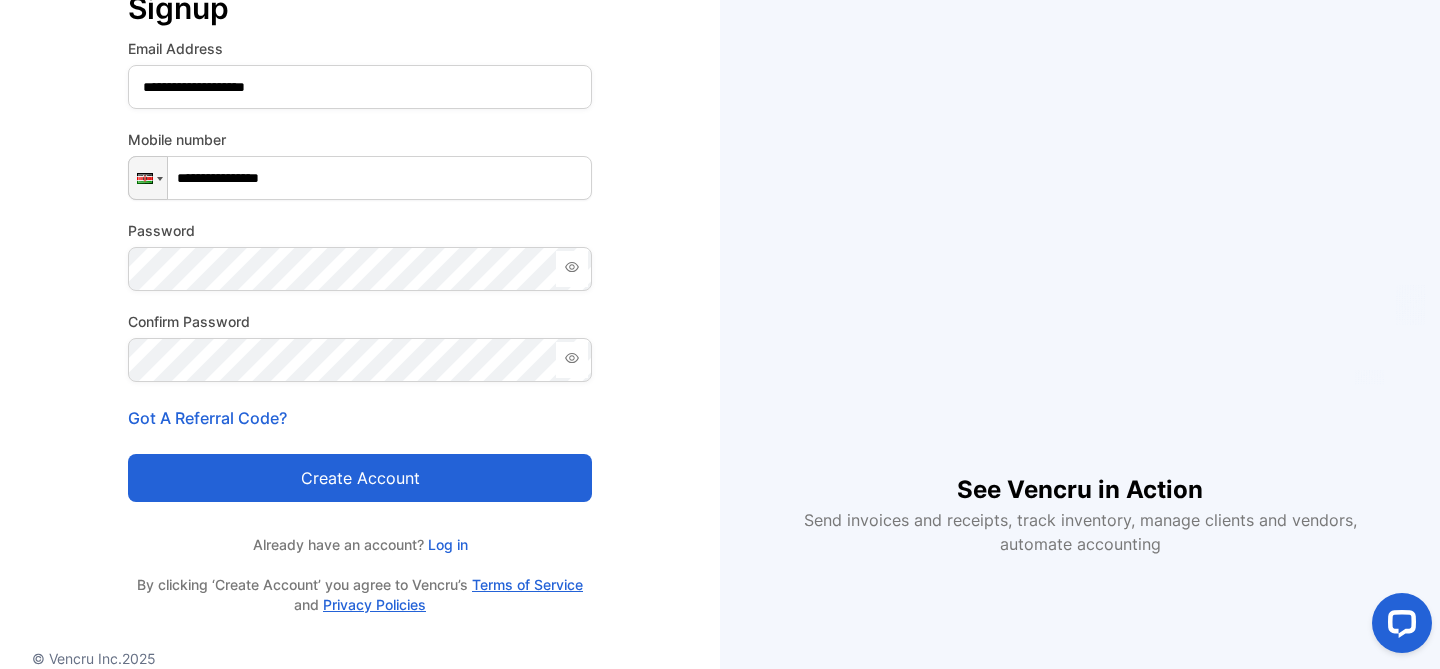 click on "Create account" at bounding box center (360, 478) 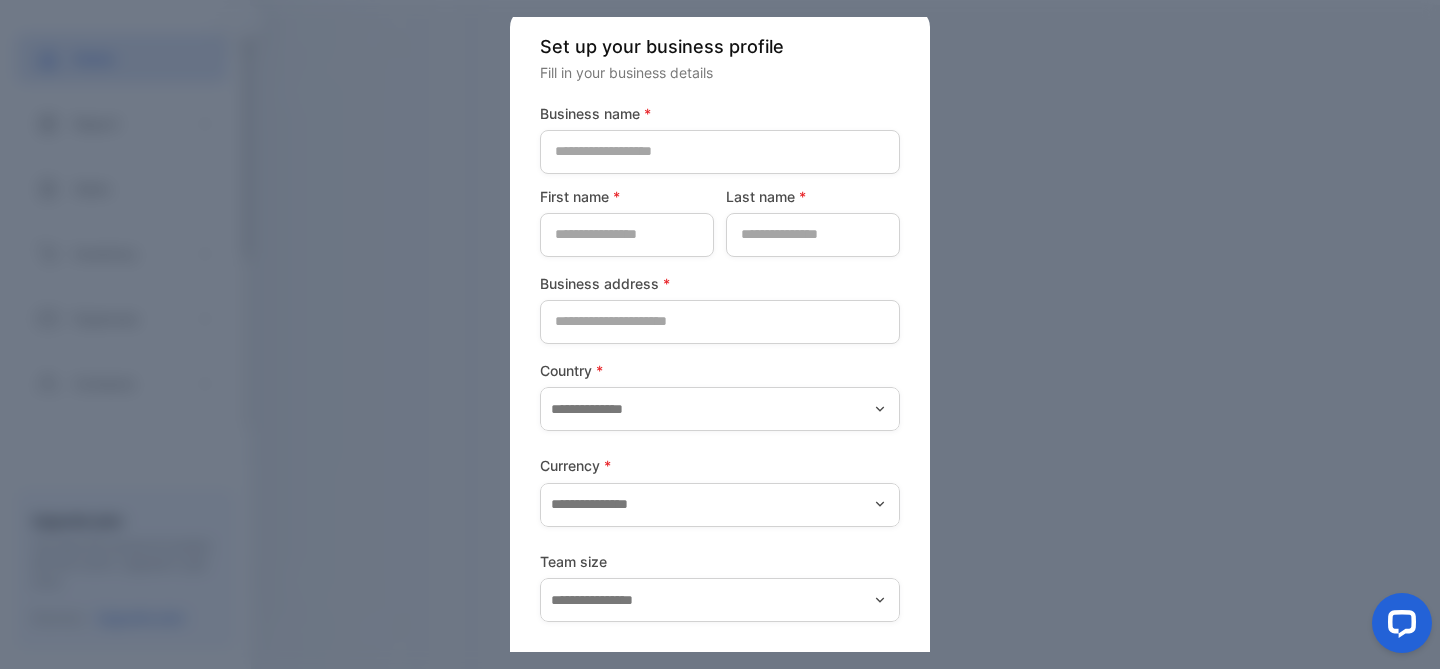 scroll, scrollTop: 0, scrollLeft: 0, axis: both 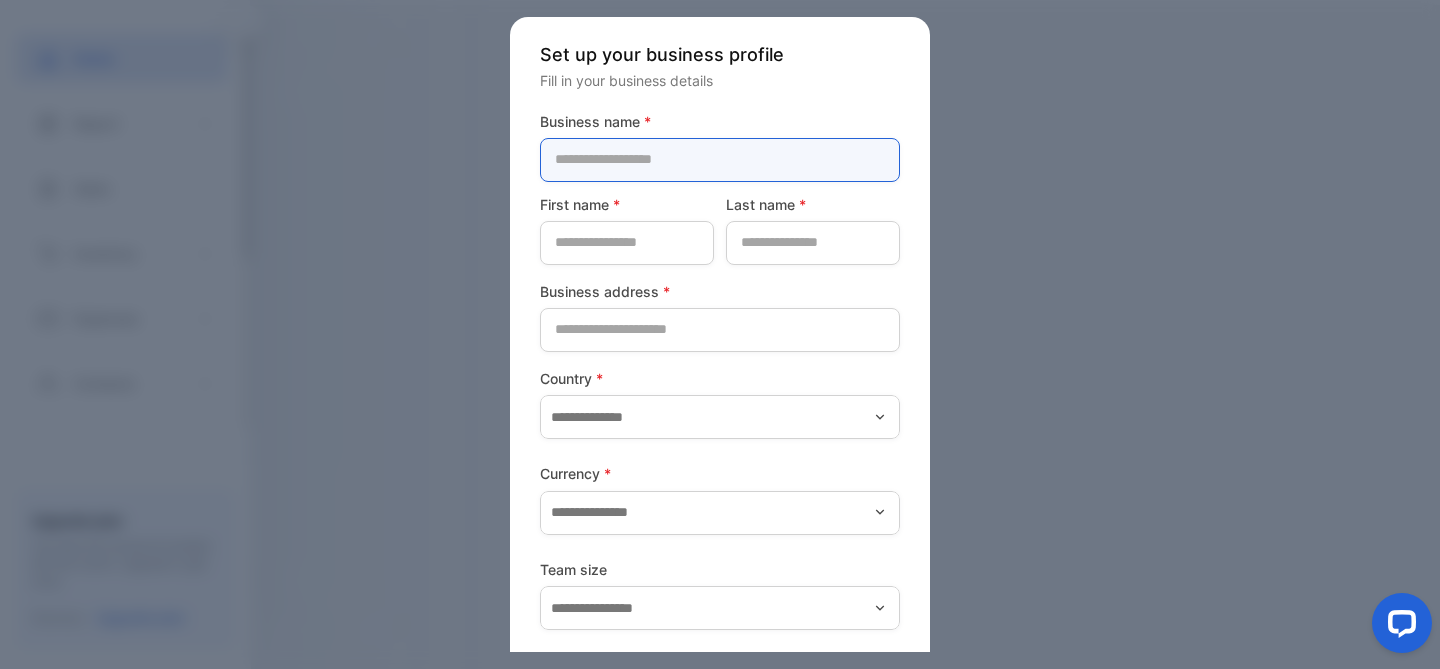 click at bounding box center [720, 160] 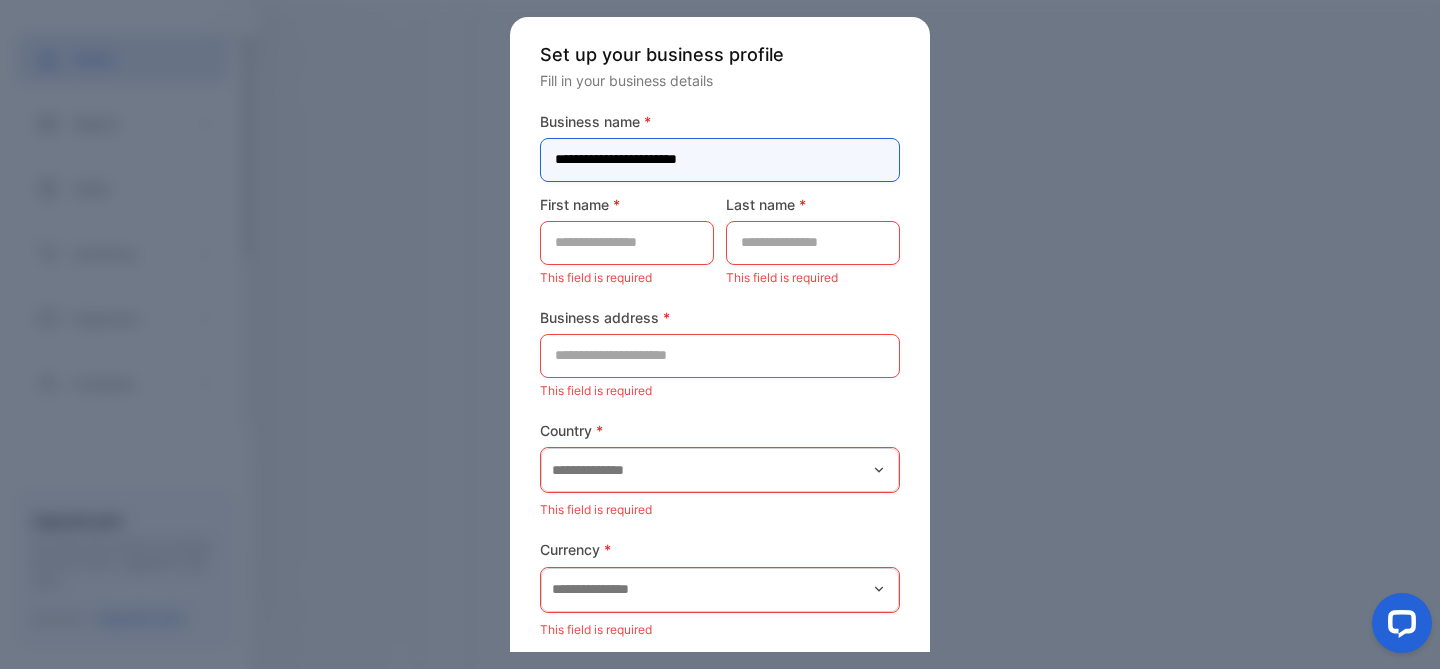 type on "**********" 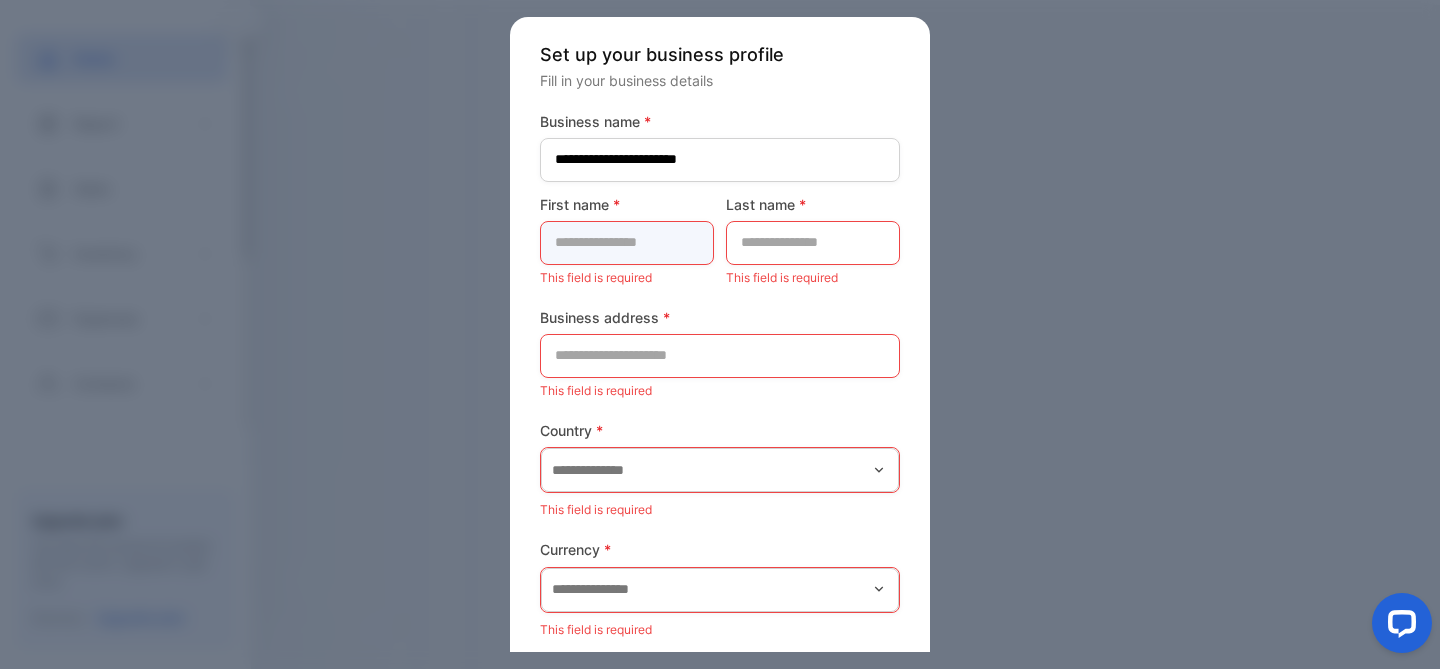 click at bounding box center (627, 243) 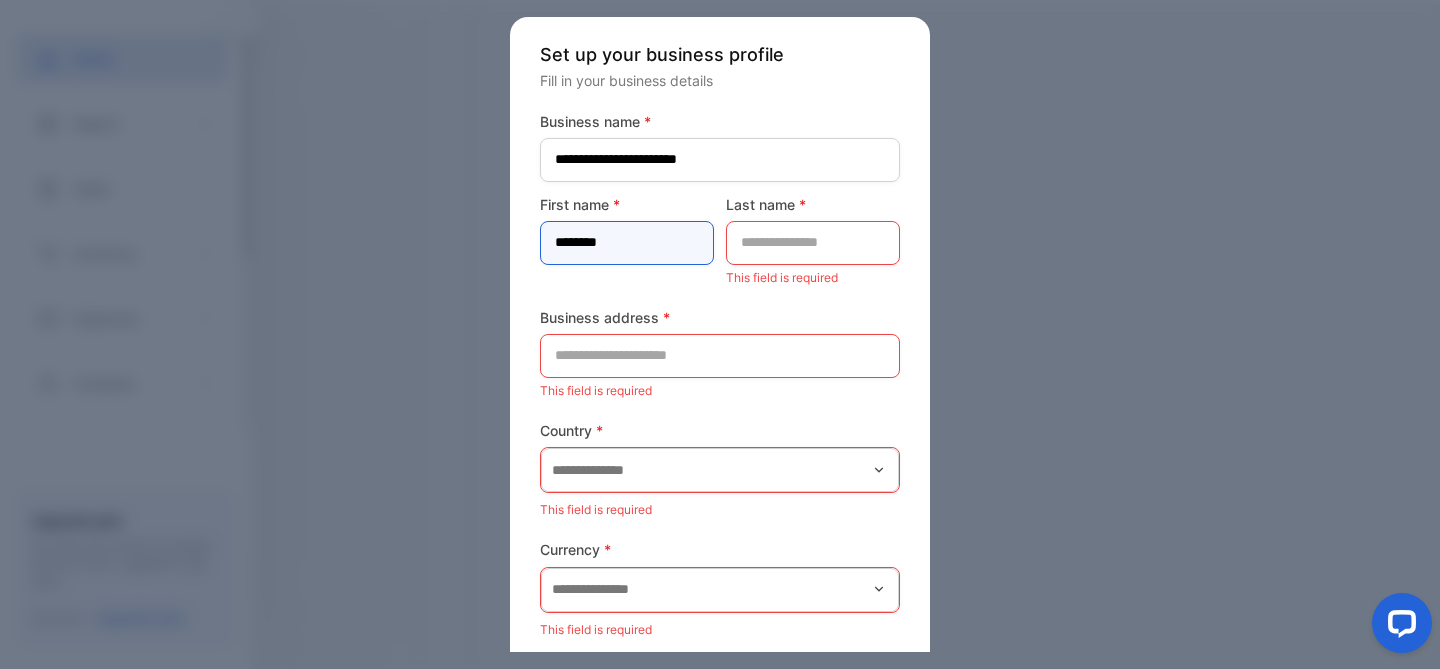 type on "********" 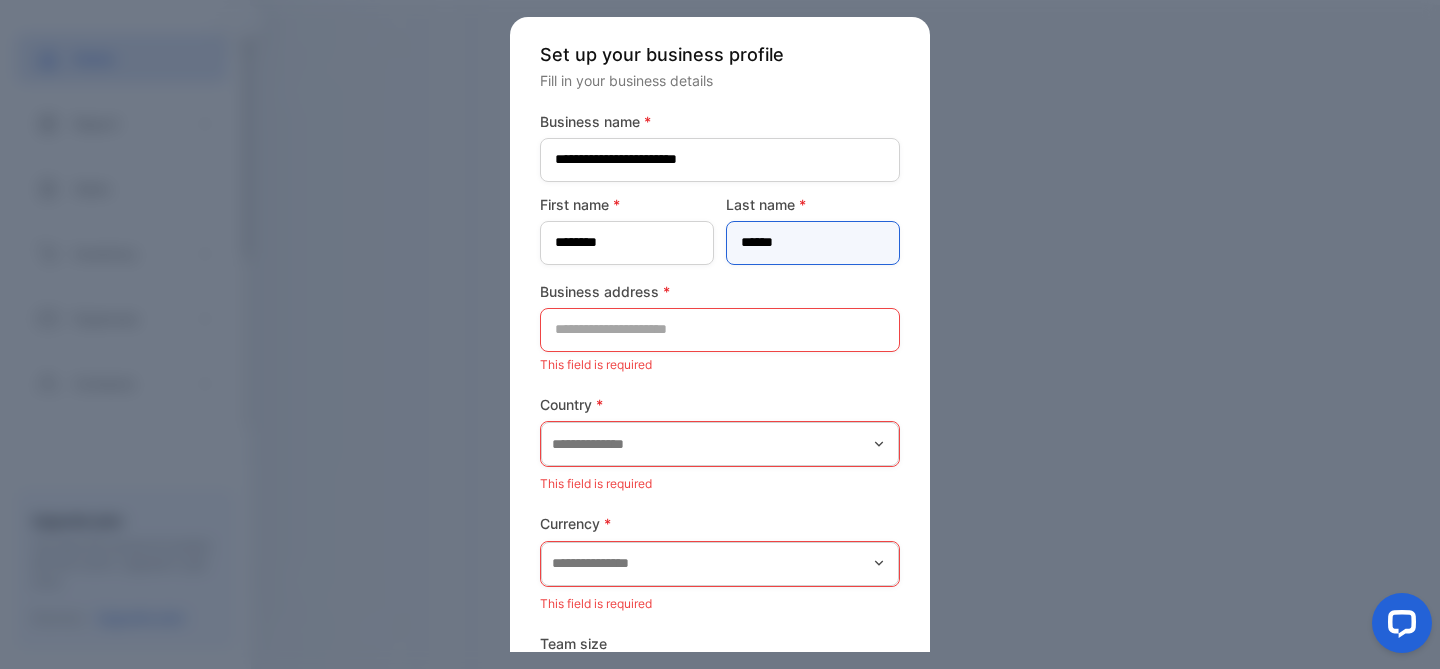 type on "******" 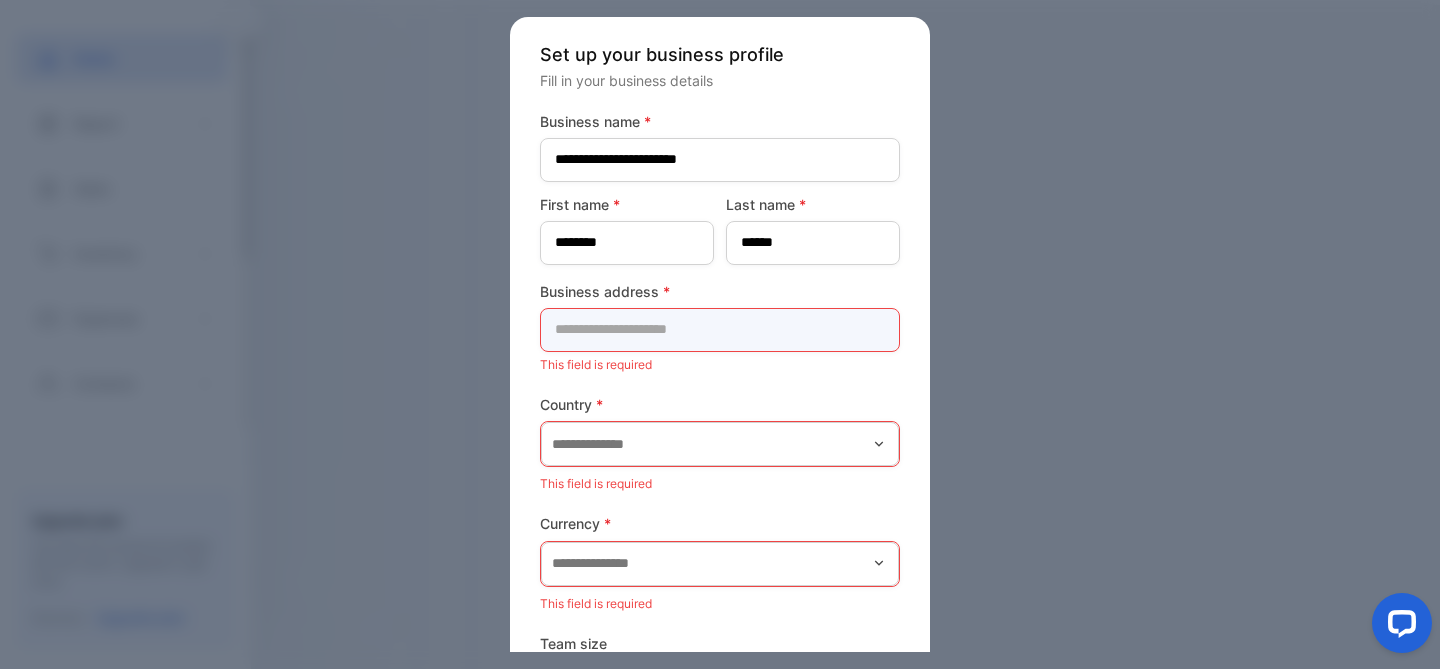 click at bounding box center (720, 330) 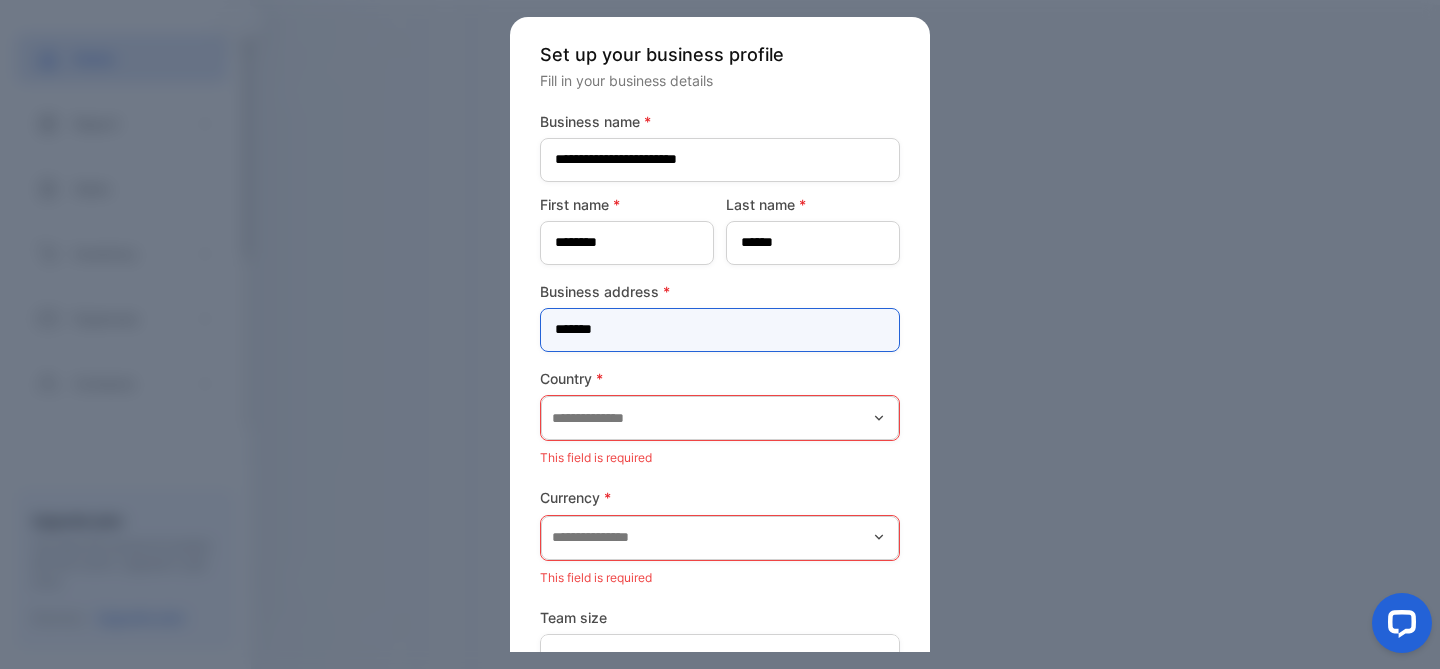 type on "*******" 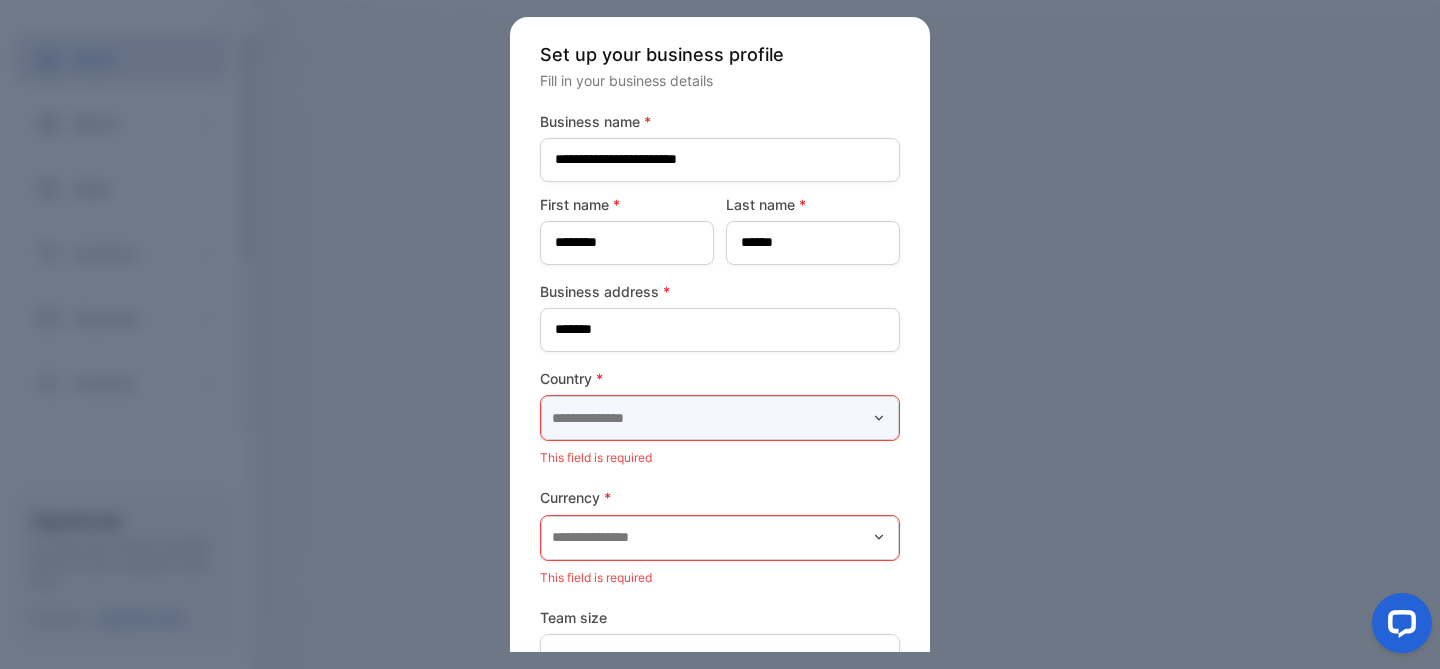 click at bounding box center [720, 418] 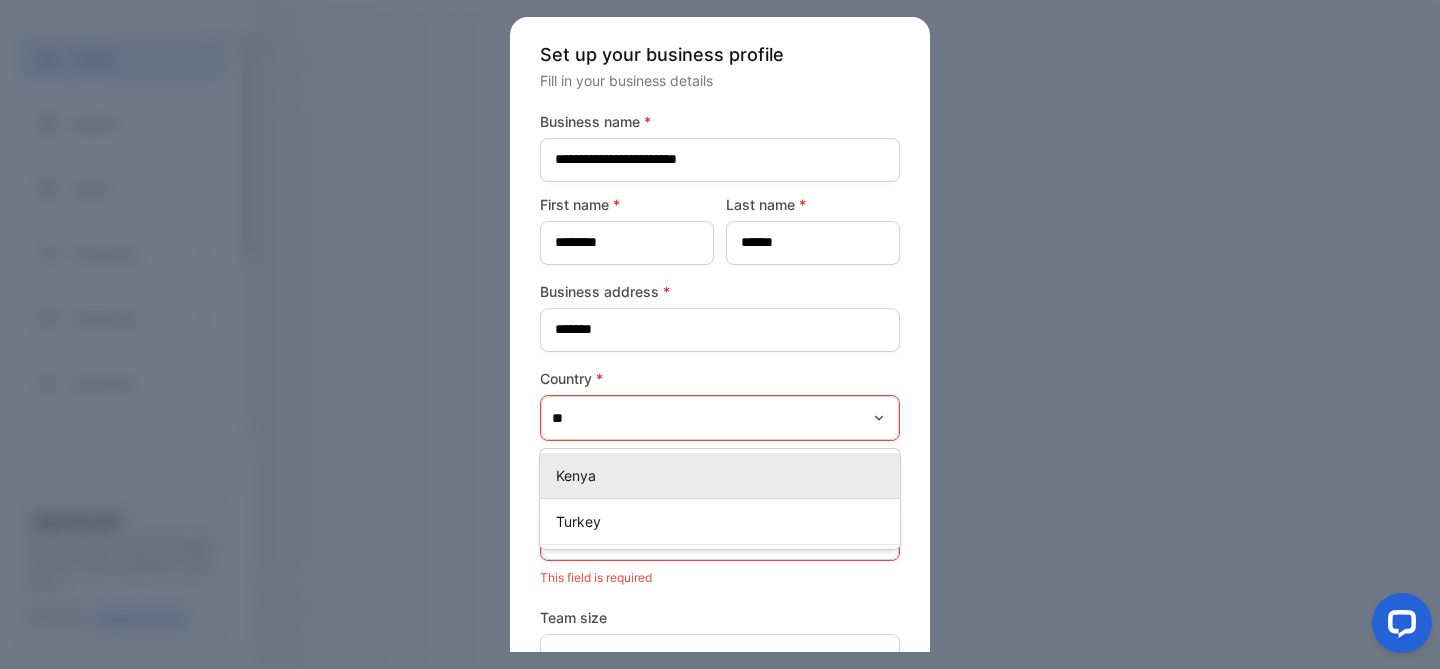 click on "Kenya" at bounding box center [724, 475] 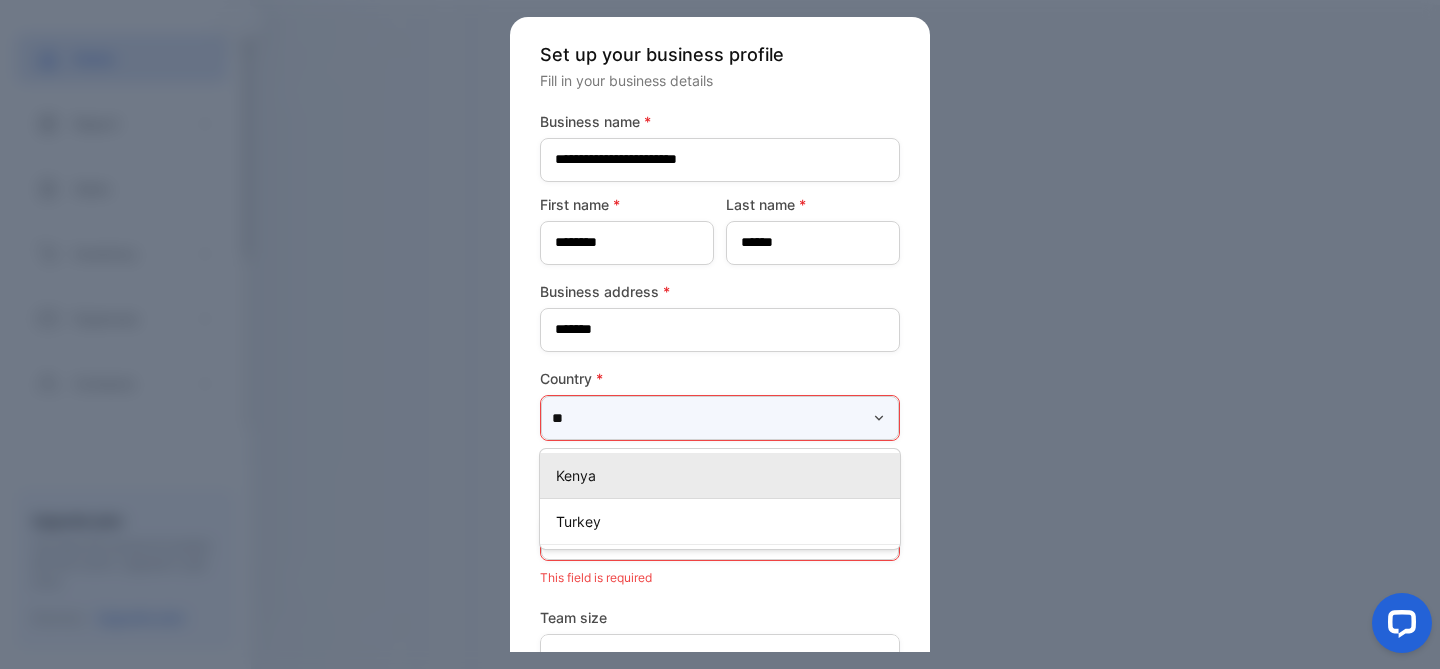type on "*****" 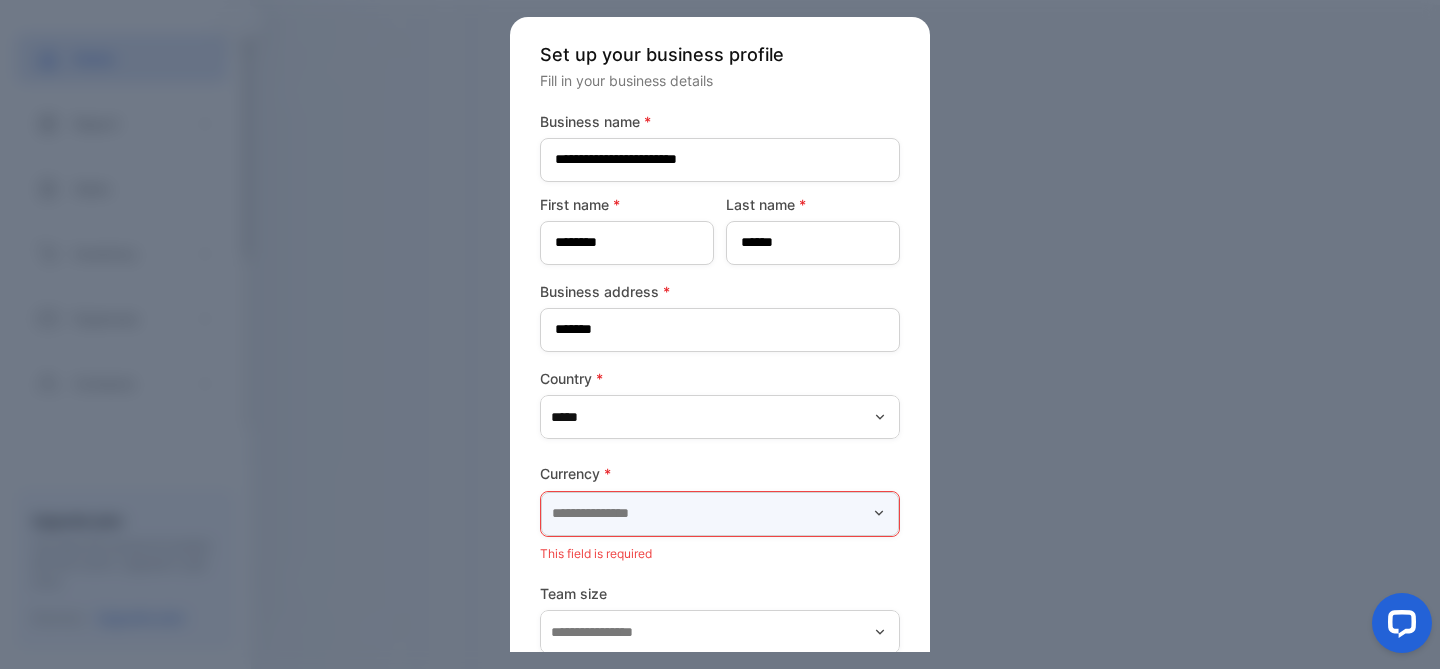 click at bounding box center [720, 514] 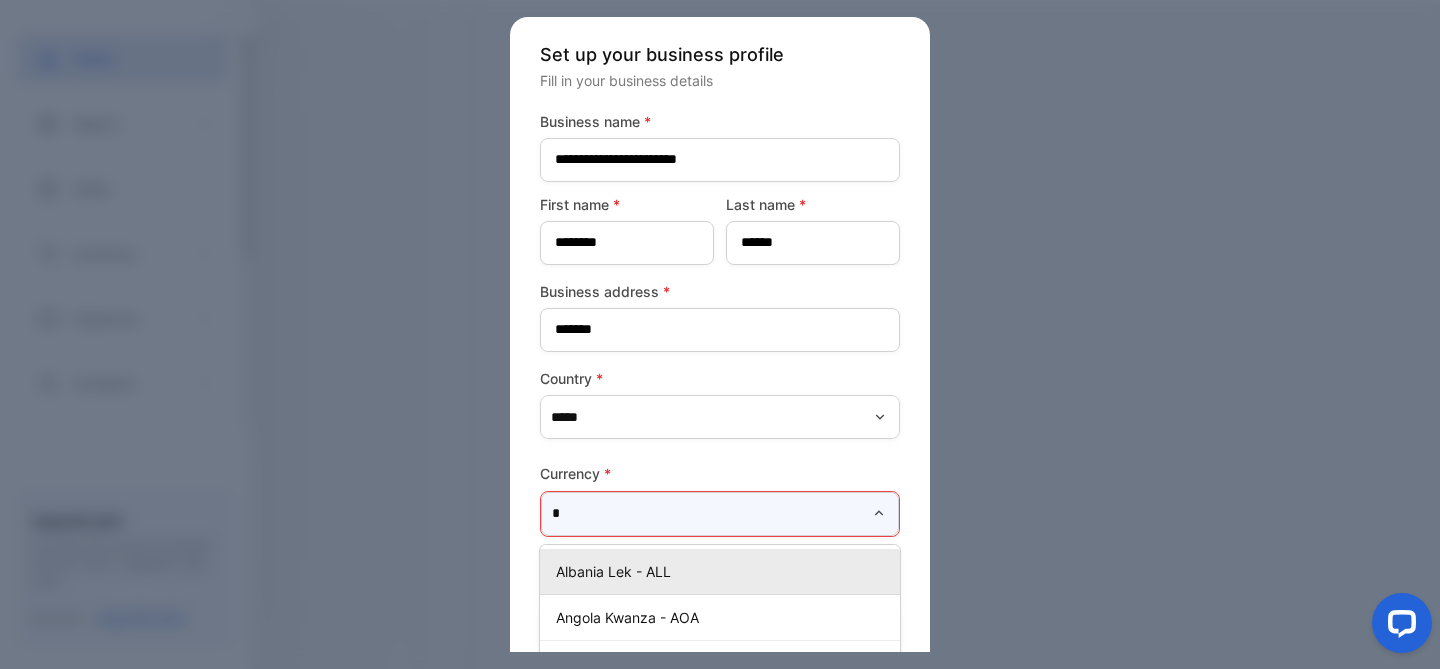 scroll, scrollTop: 0, scrollLeft: 0, axis: both 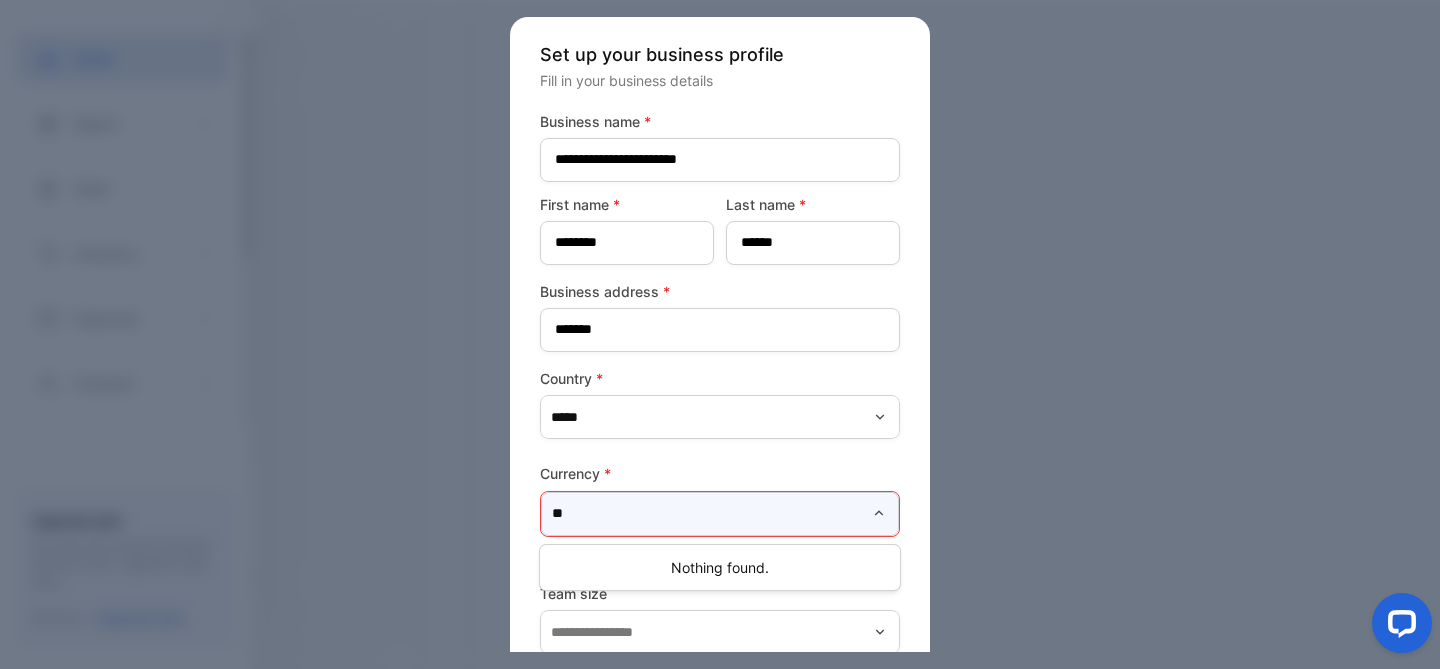 type on "*" 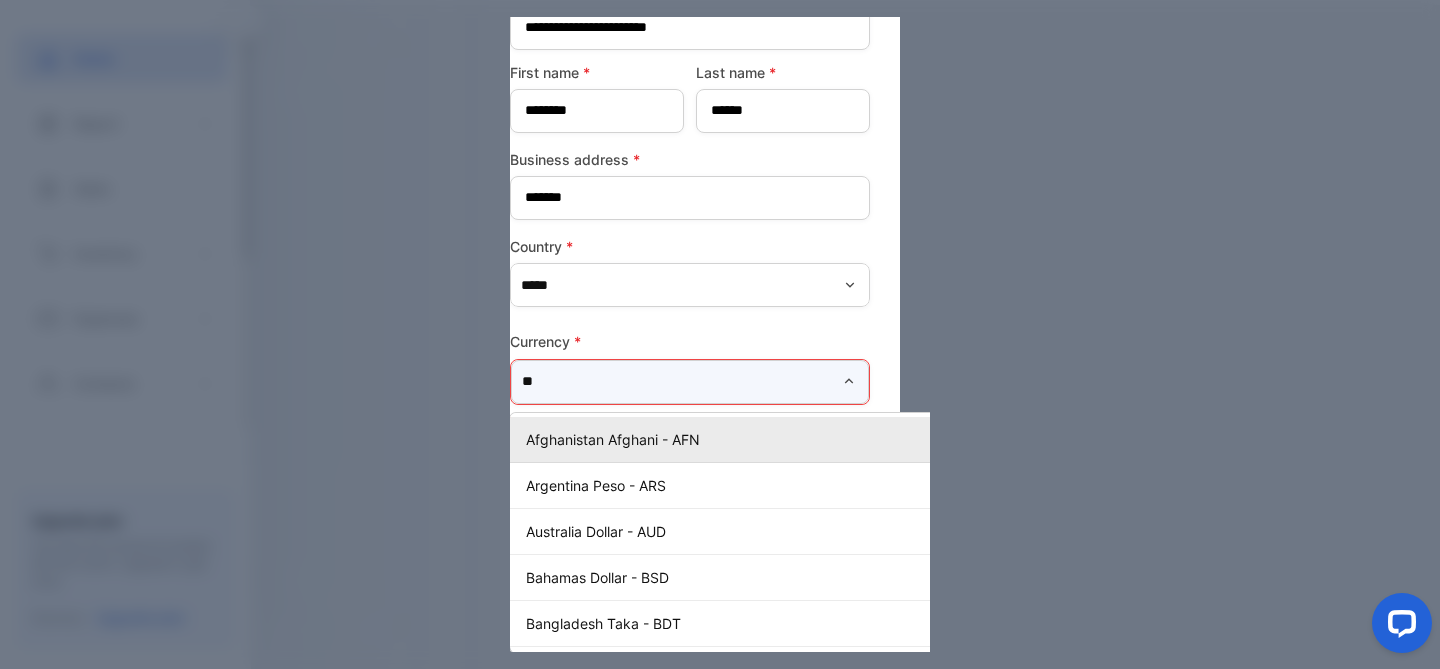 scroll, scrollTop: 132, scrollLeft: 0, axis: vertical 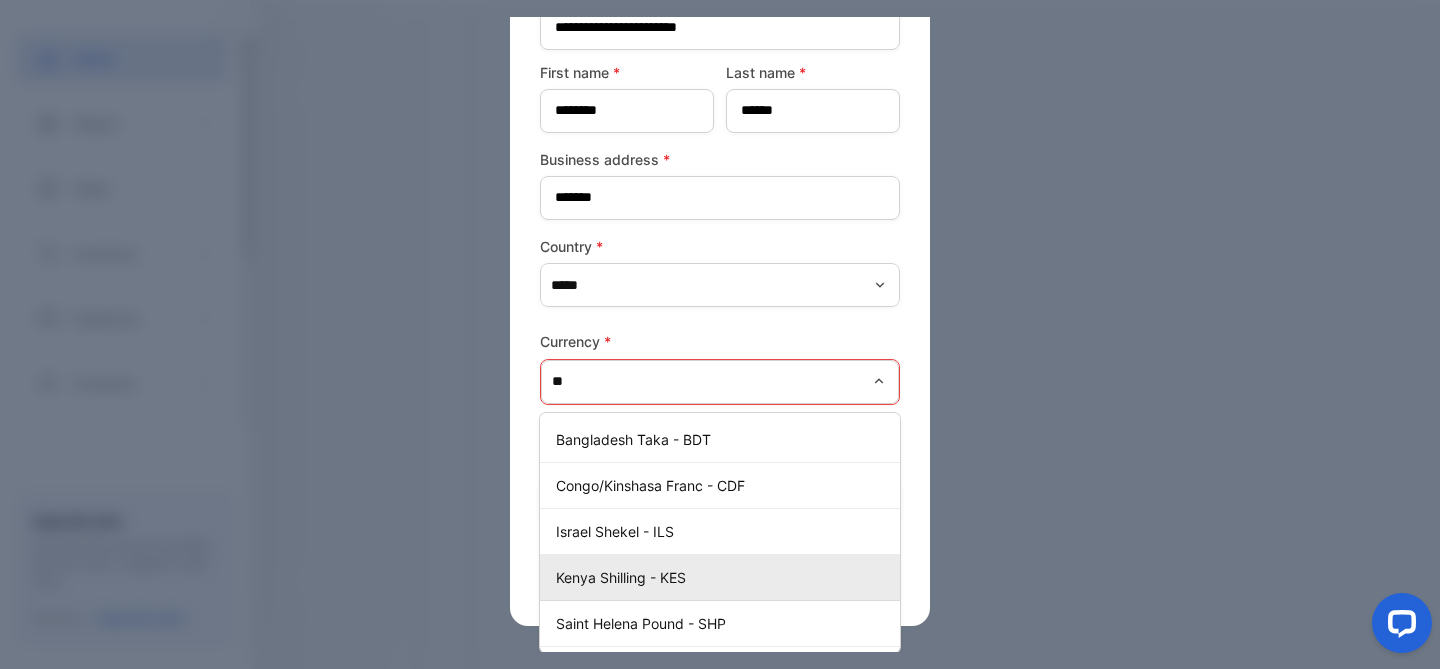 click on "Kenya Shilling - KES" at bounding box center (724, 577) 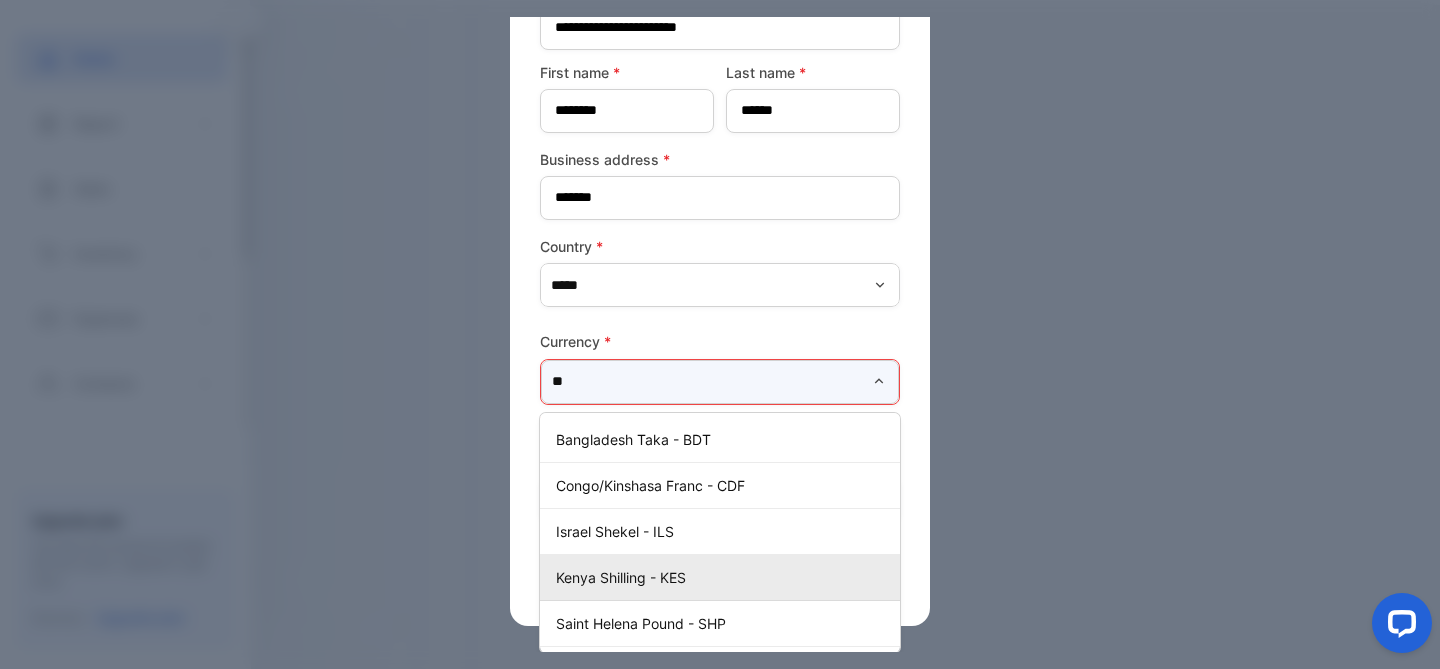 type on "**********" 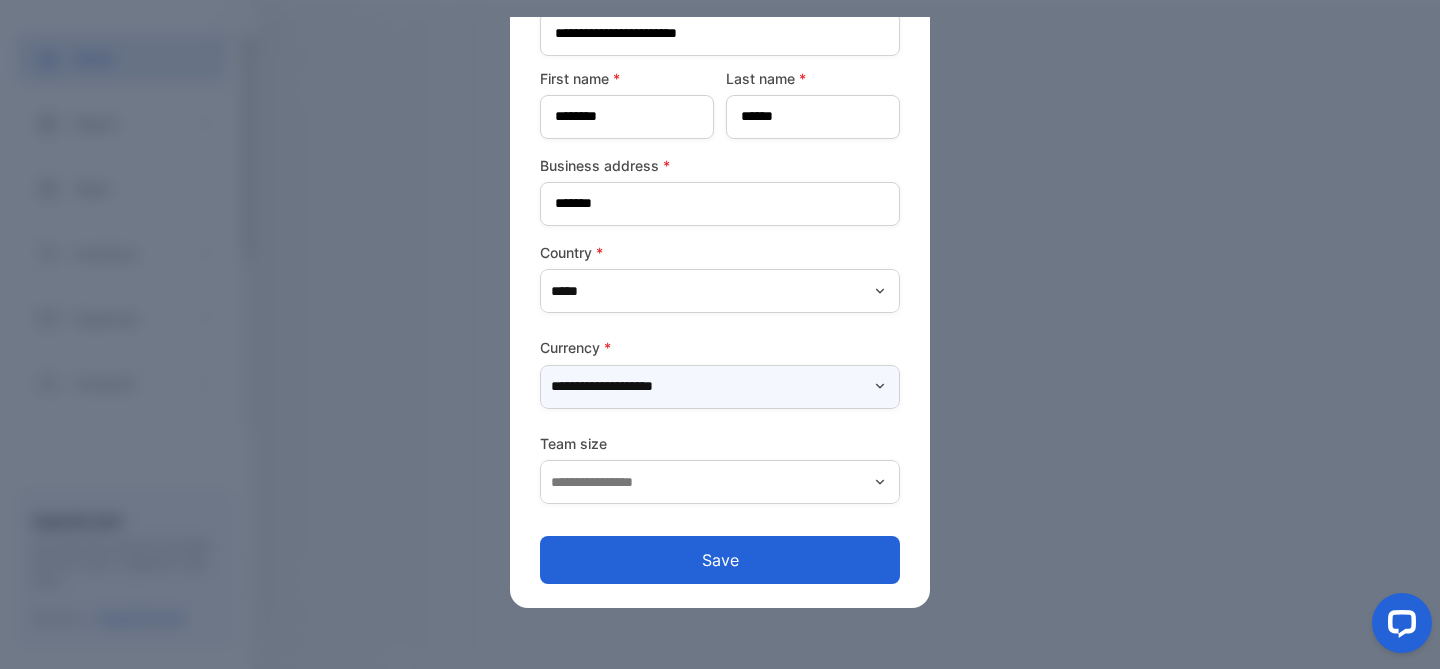 scroll, scrollTop: 82, scrollLeft: 0, axis: vertical 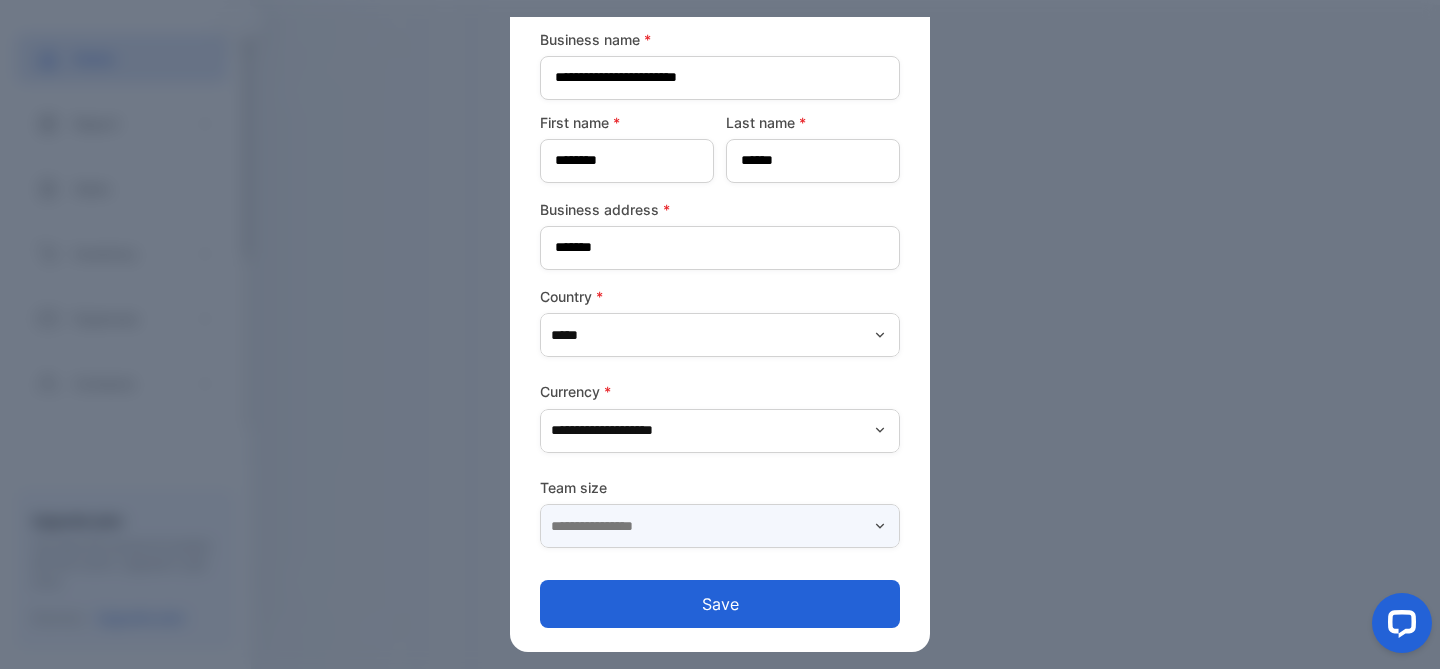 click at bounding box center (720, 526) 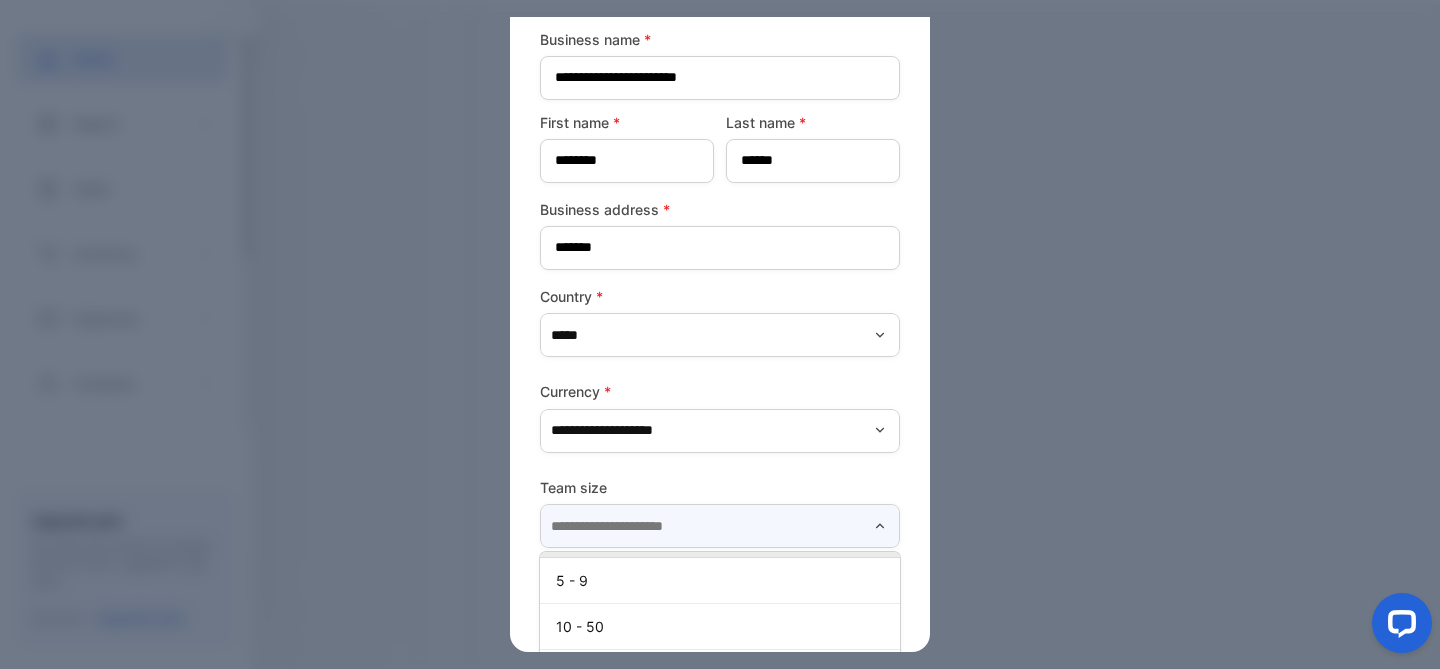 scroll, scrollTop: 37, scrollLeft: 0, axis: vertical 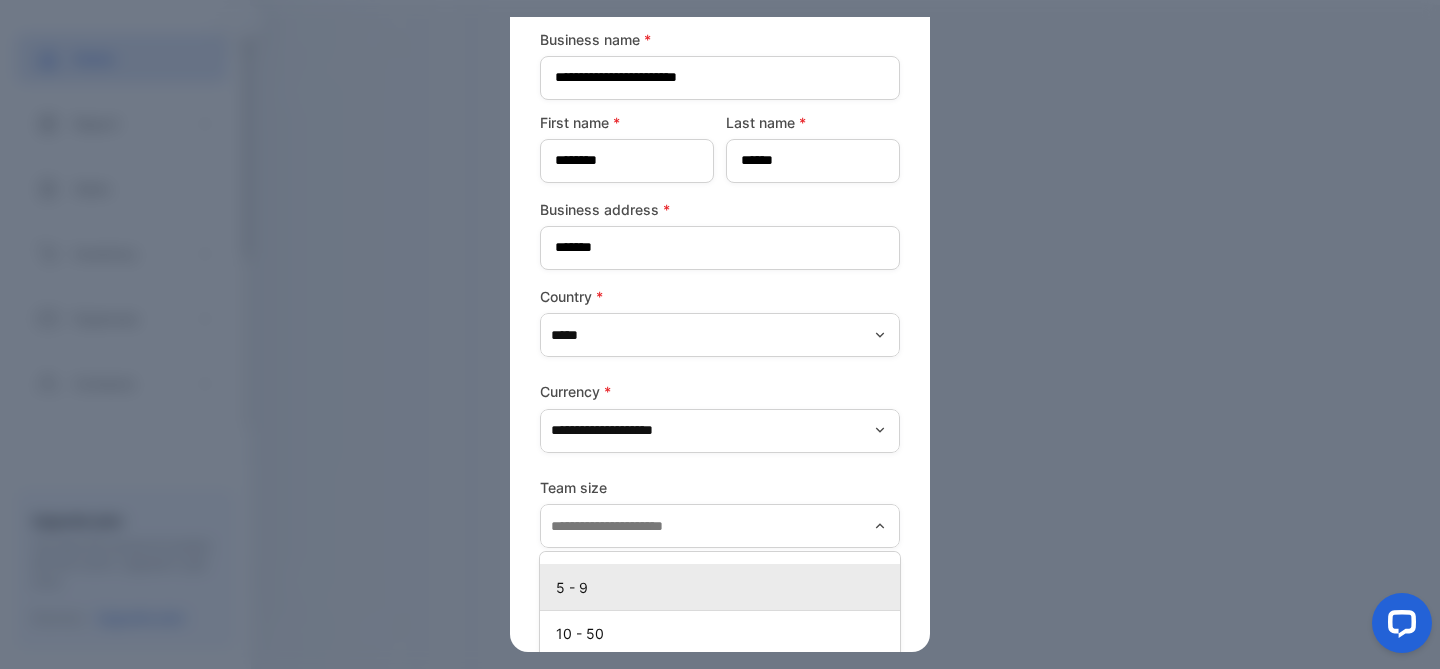 click on "5 - 9" at bounding box center (724, 587) 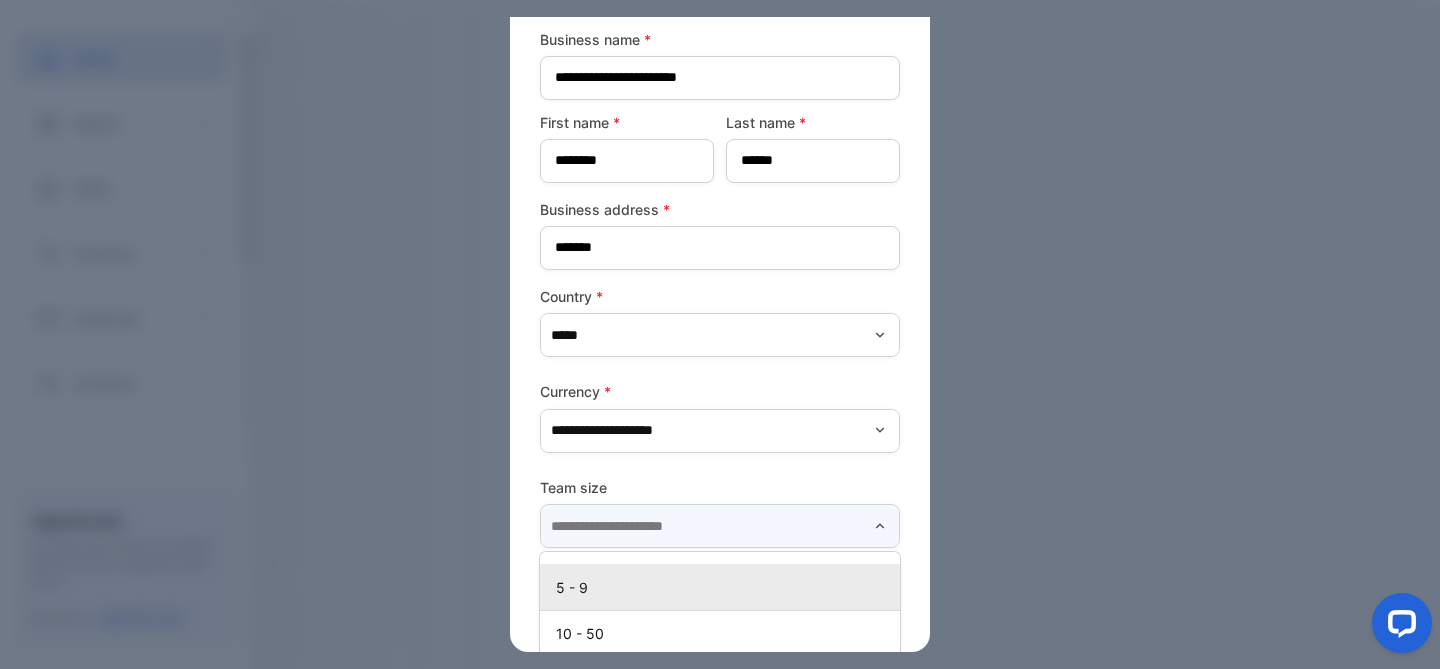 type on "*****" 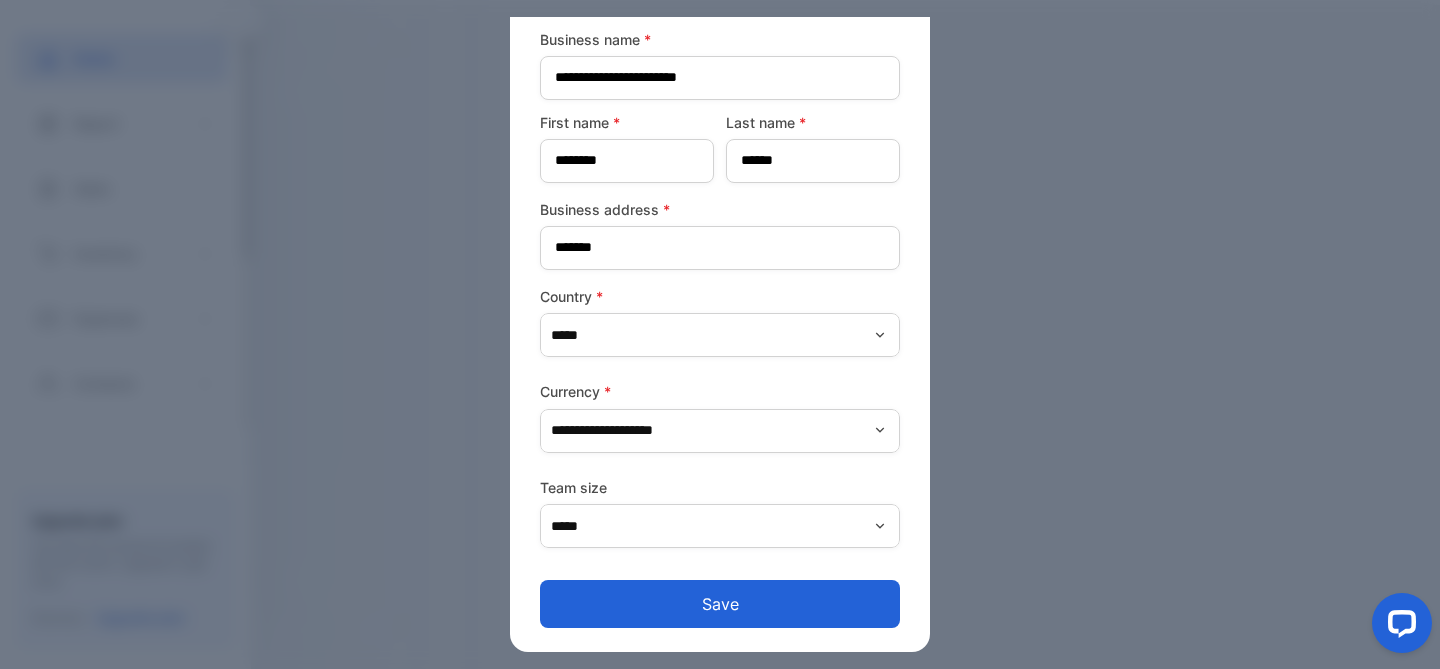 click on "Save" at bounding box center [720, 604] 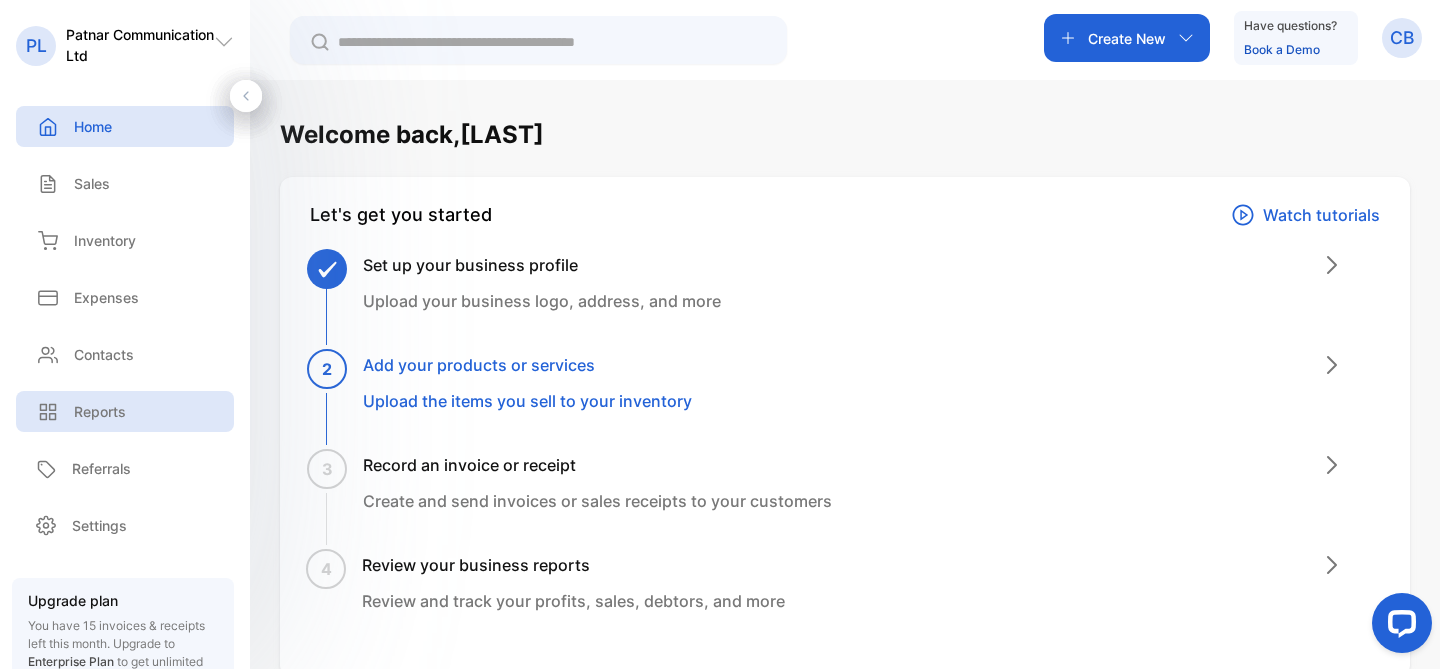 click on "Reports" at bounding box center (79, 411) 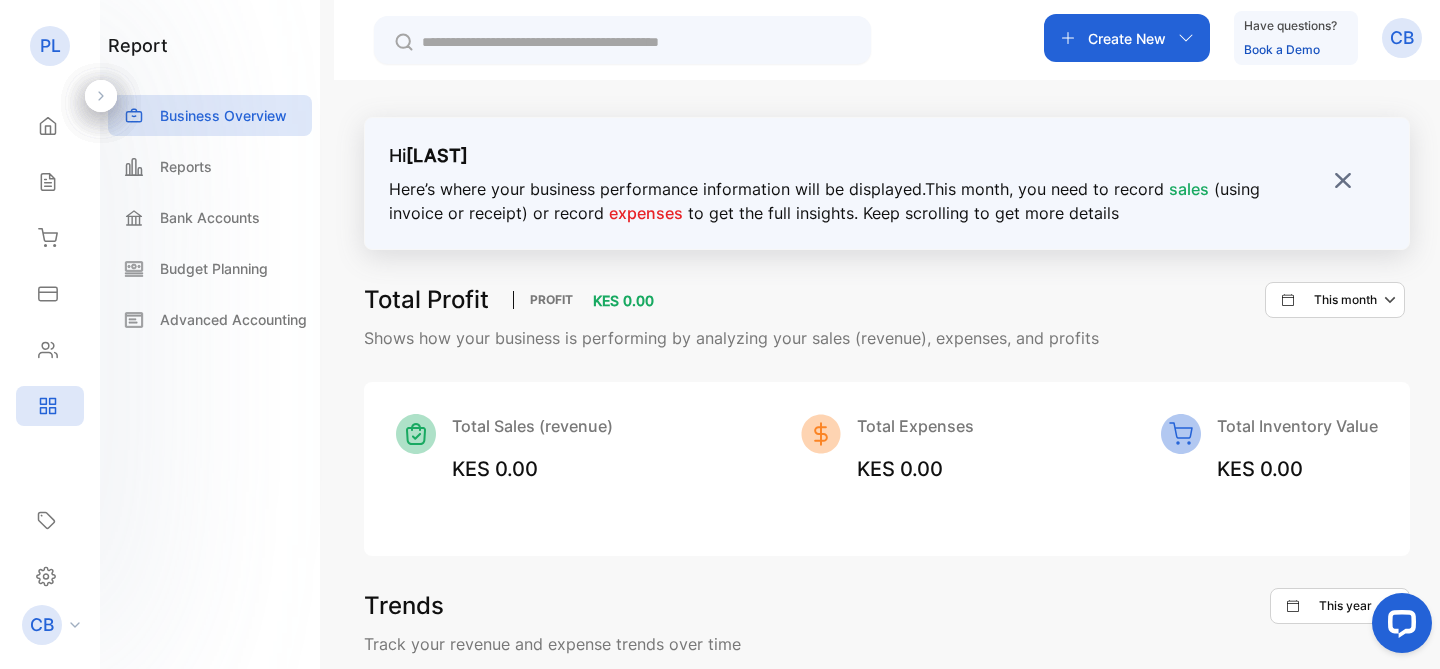 click on "Create New" at bounding box center [1127, 38] 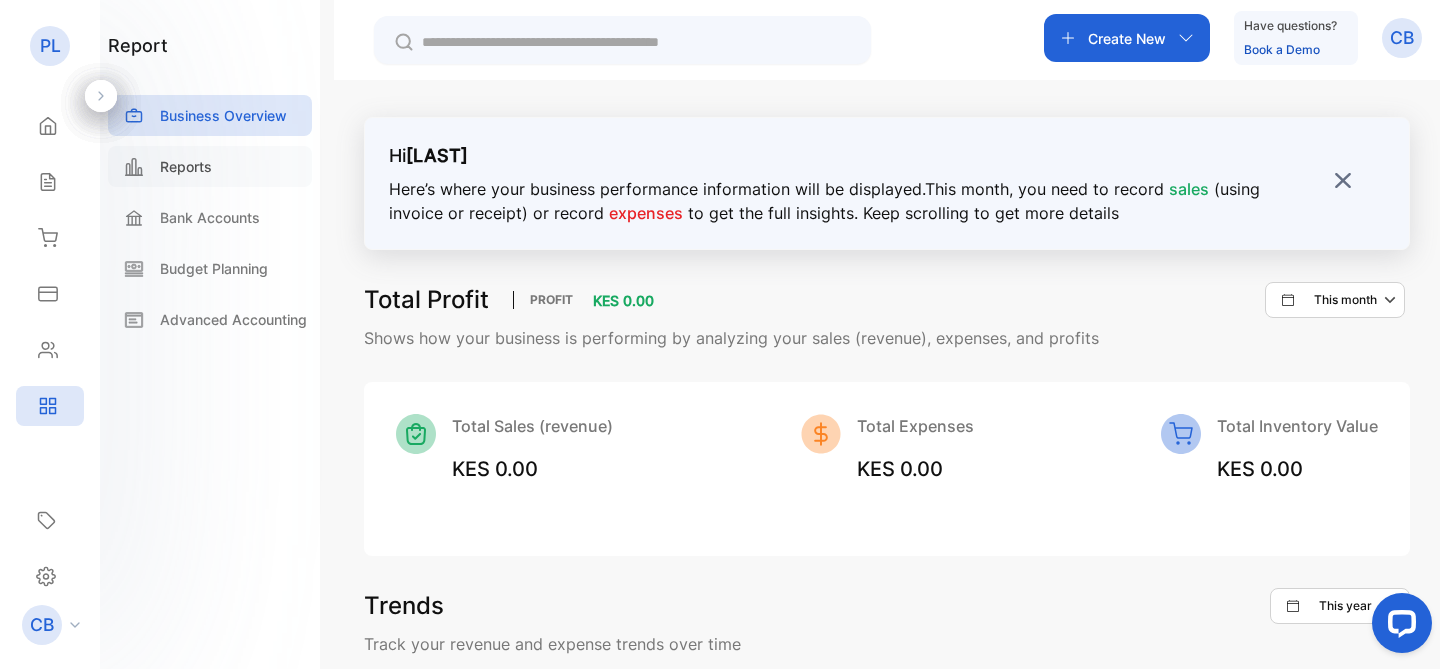 click on "Reports" at bounding box center (186, 166) 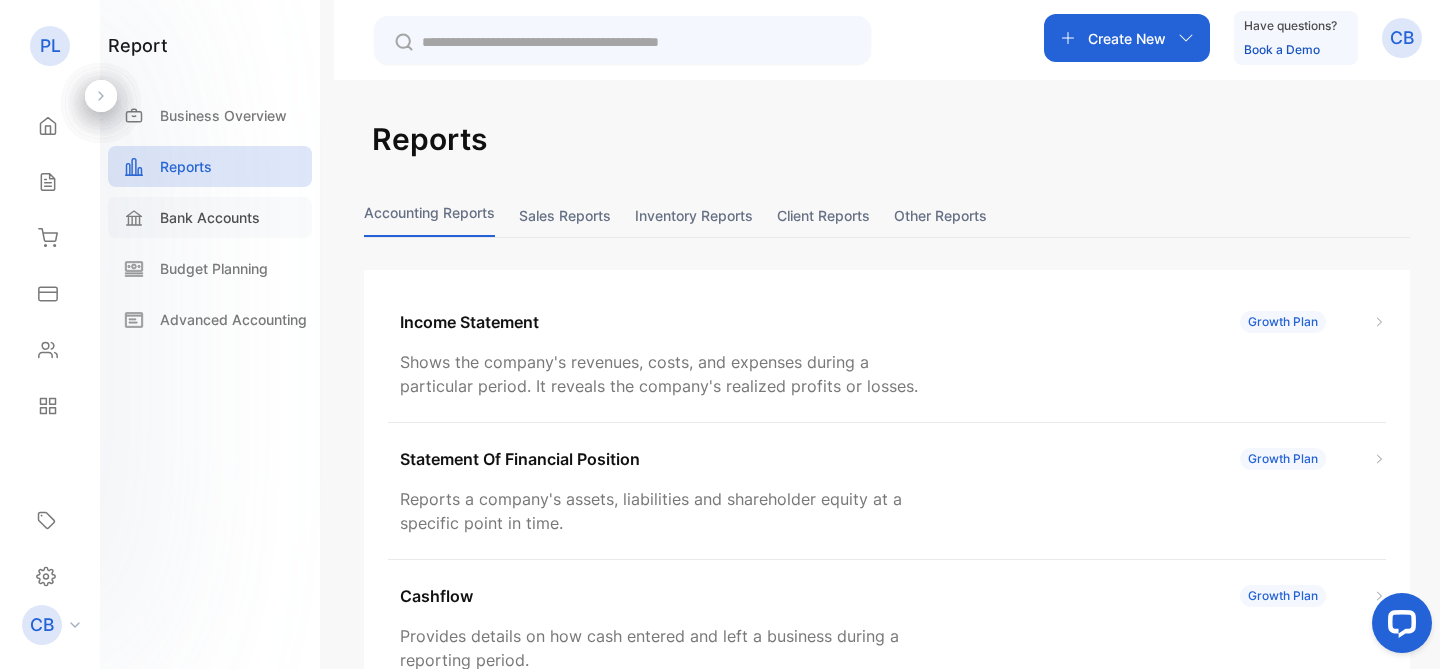 click on "Bank Accounts" at bounding box center (210, 217) 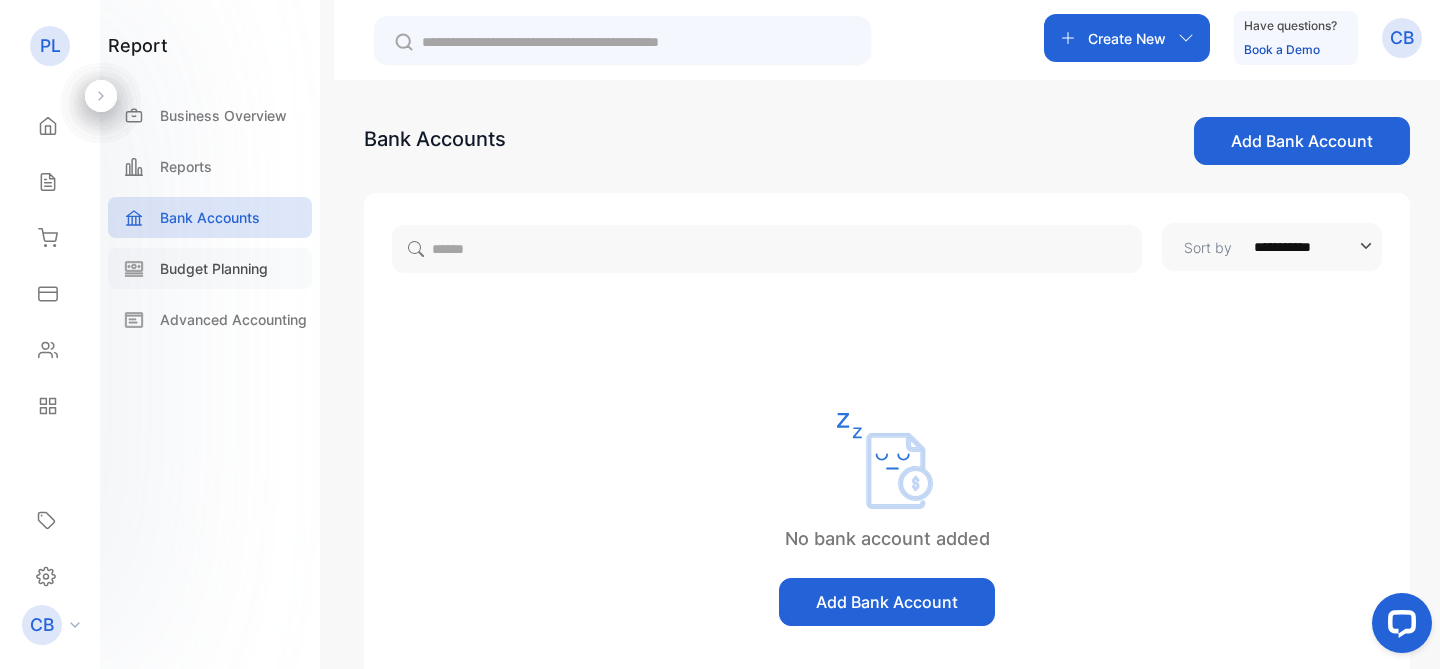 click on "Budget Planning" at bounding box center [214, 268] 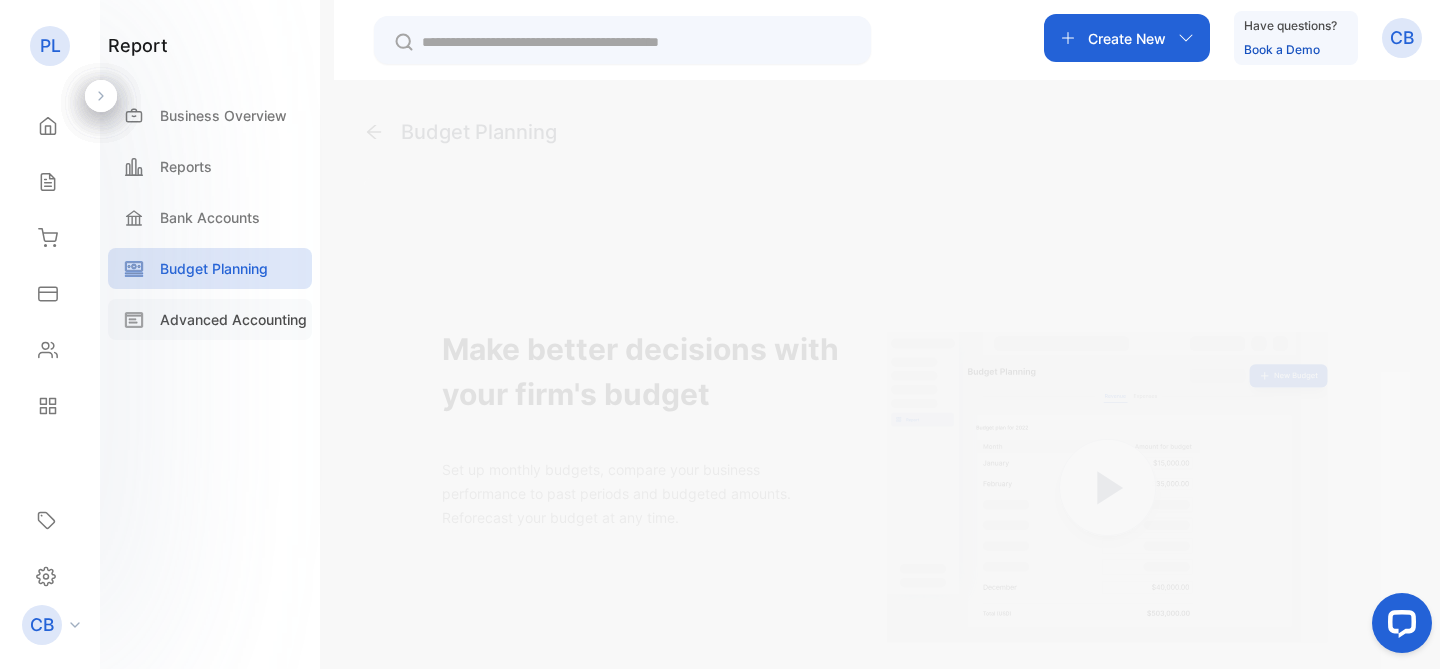 click on "Advanced Accounting" at bounding box center [233, 319] 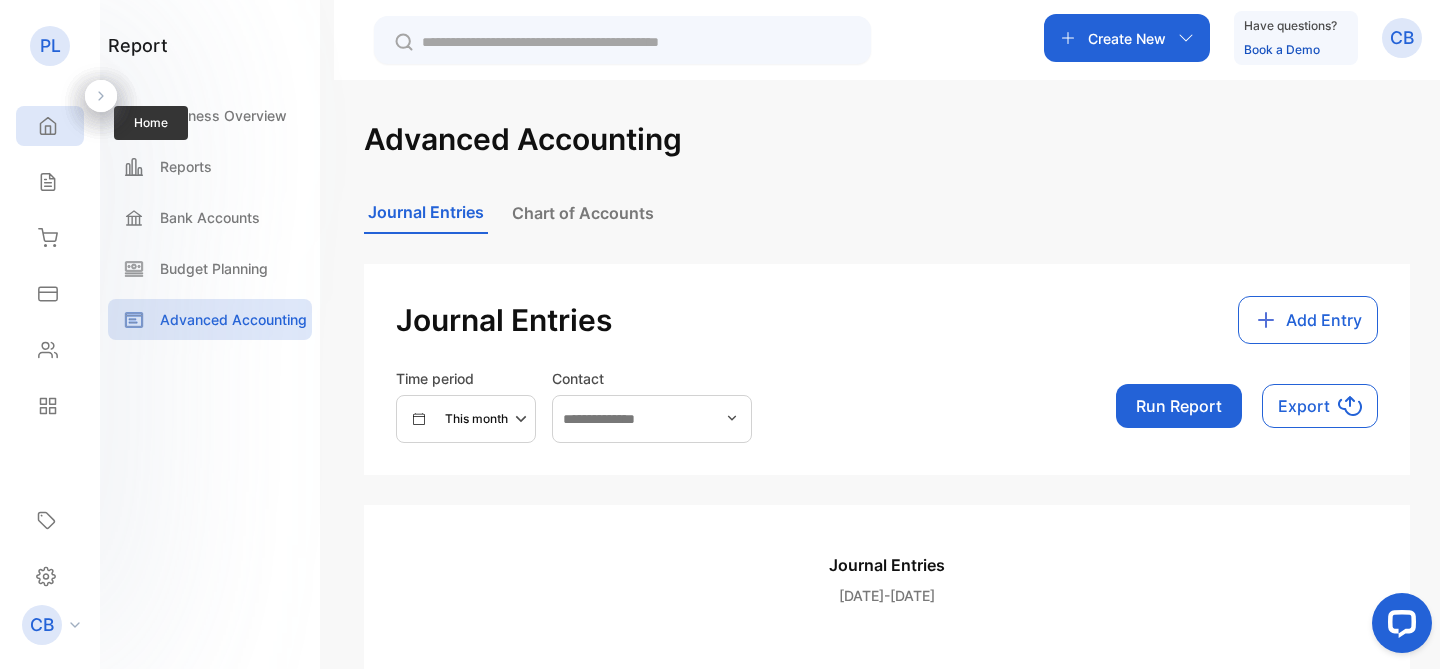 click 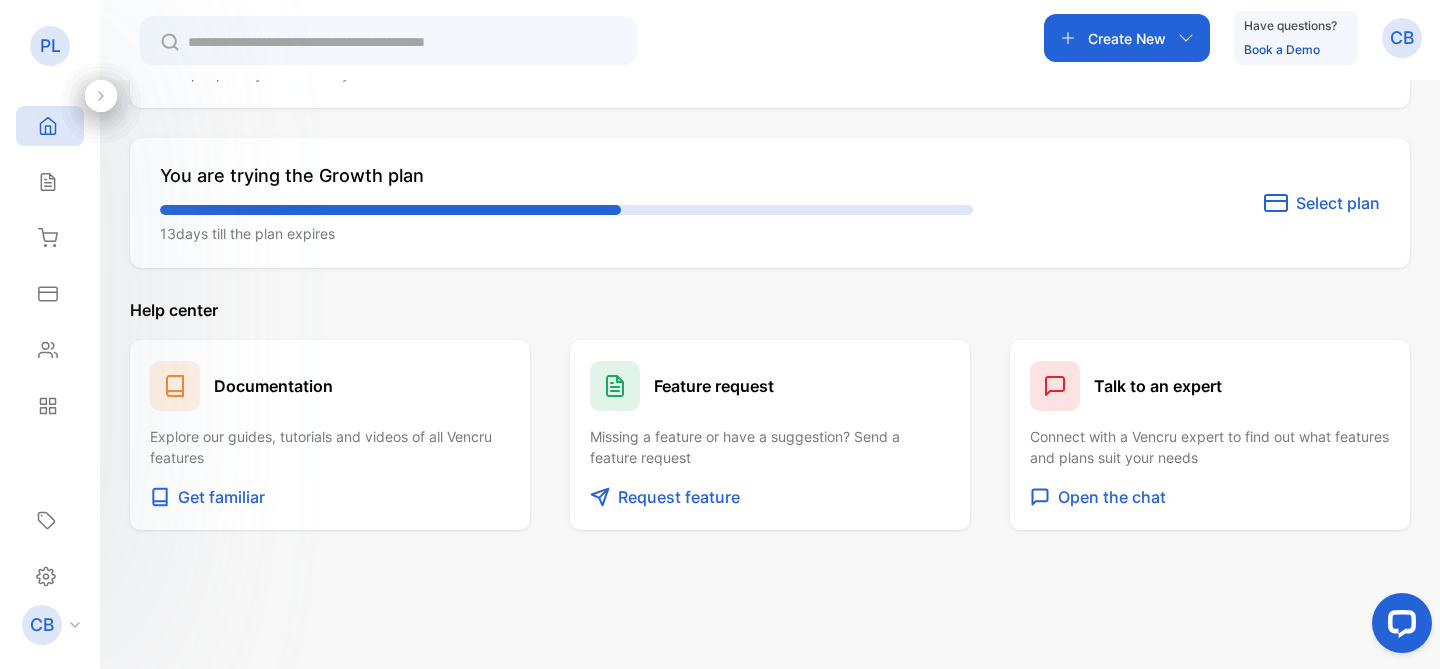 scroll, scrollTop: 0, scrollLeft: 0, axis: both 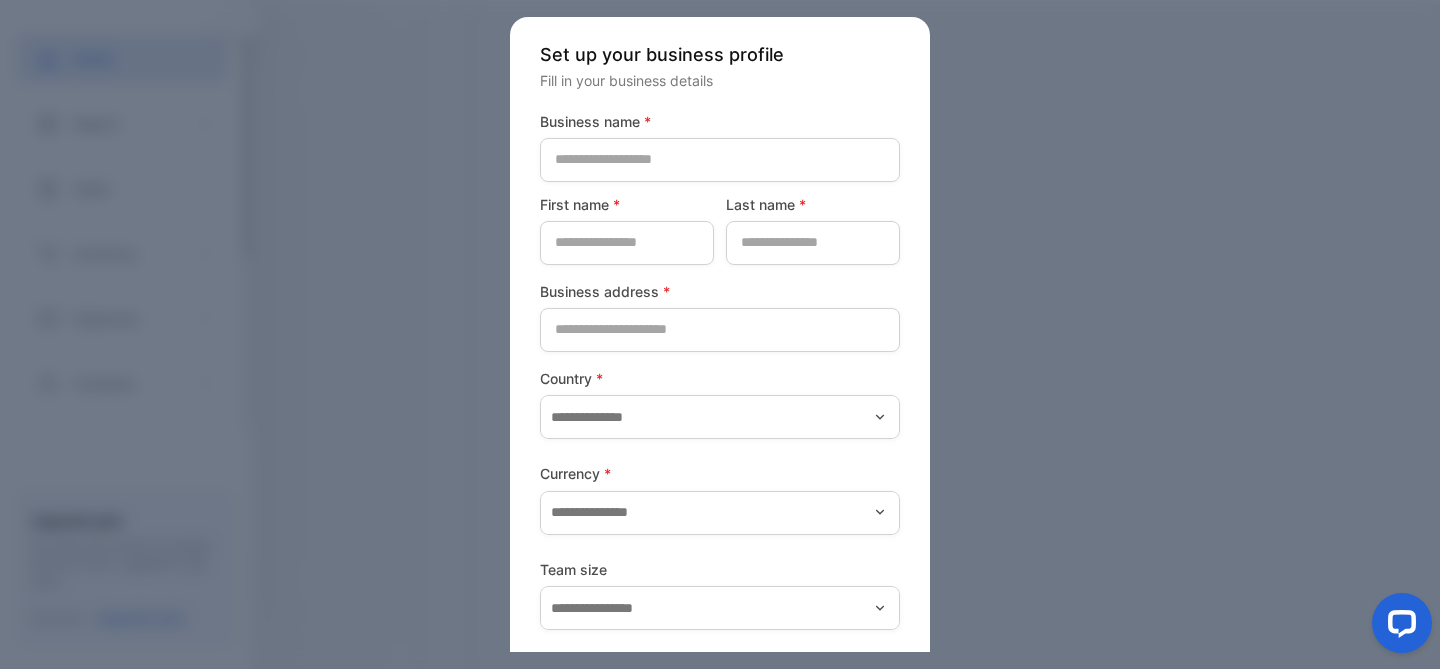 click at bounding box center [720, 334] 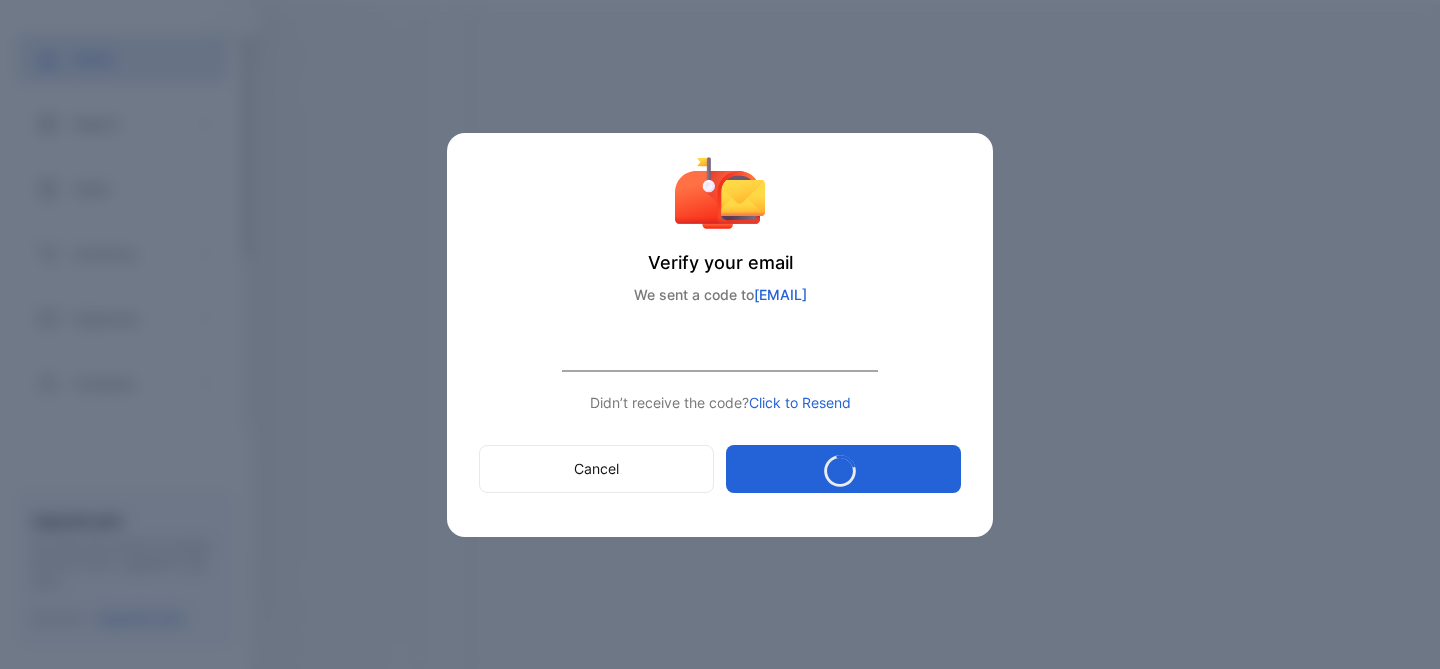 scroll, scrollTop: 0, scrollLeft: 0, axis: both 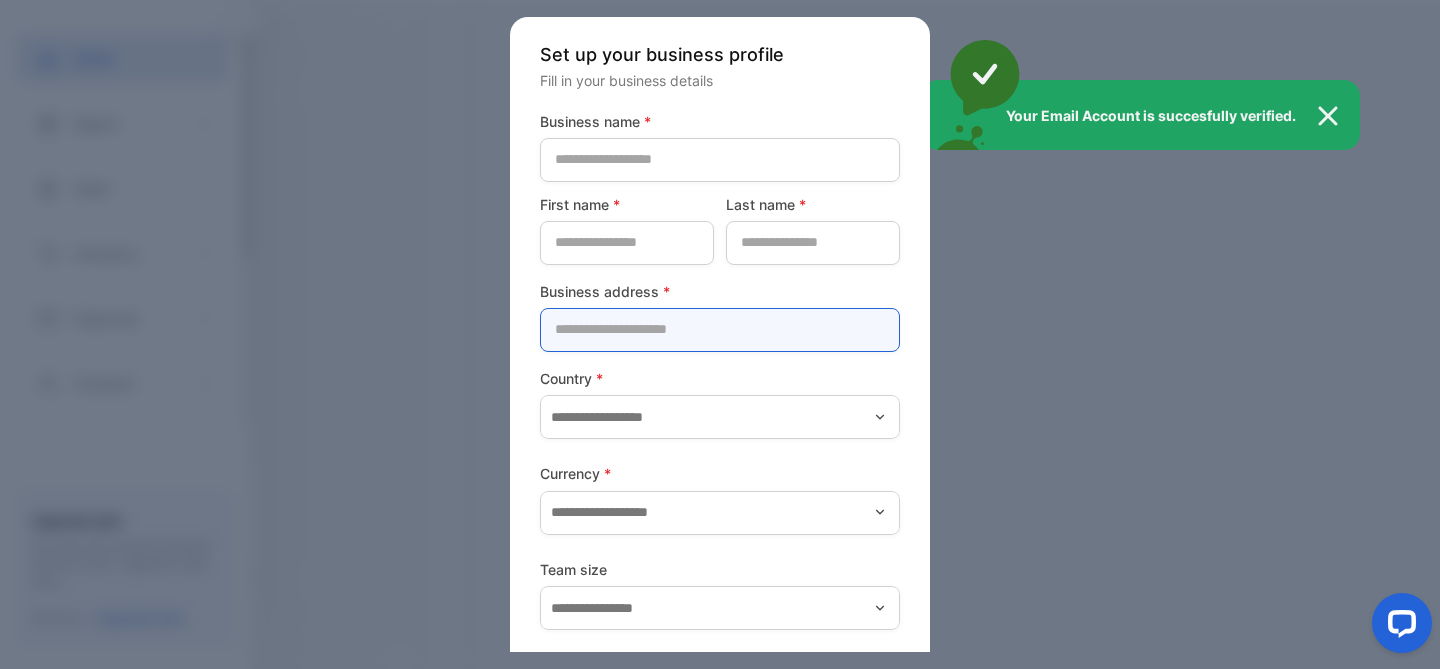 click at bounding box center [720, 330] 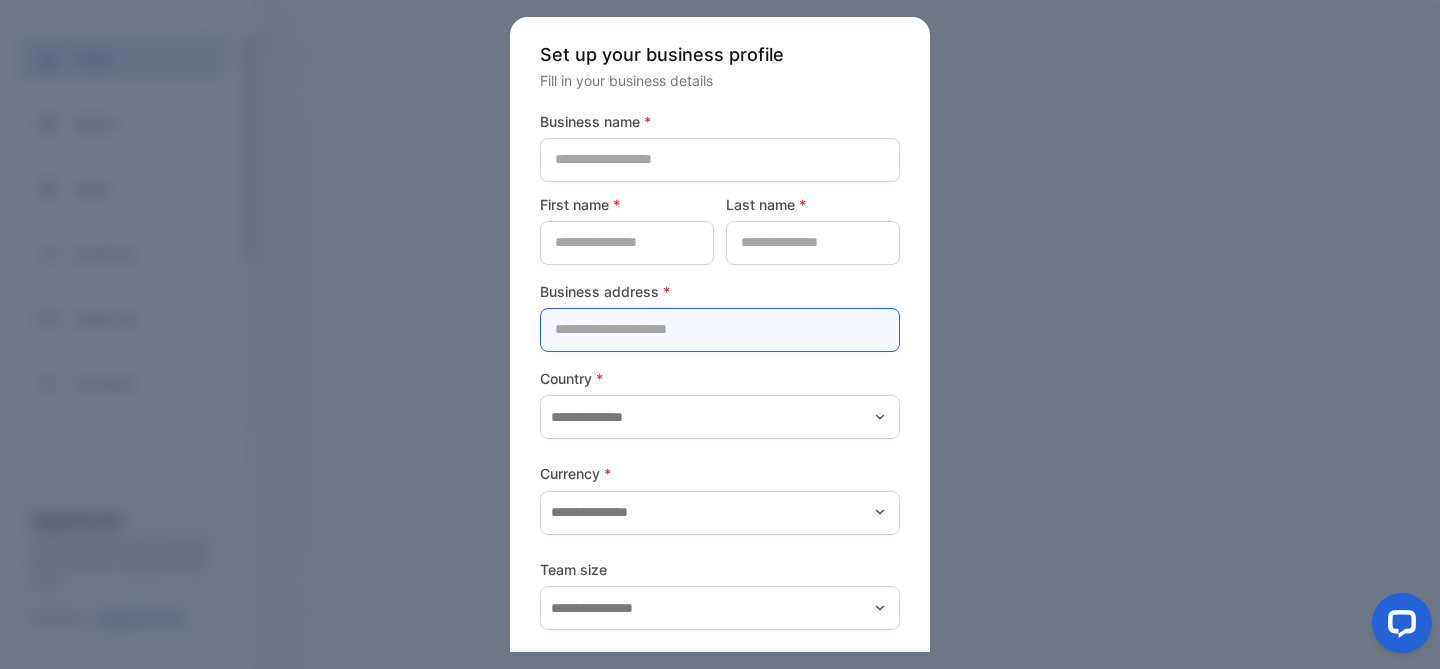 scroll, scrollTop: 82, scrollLeft: 0, axis: vertical 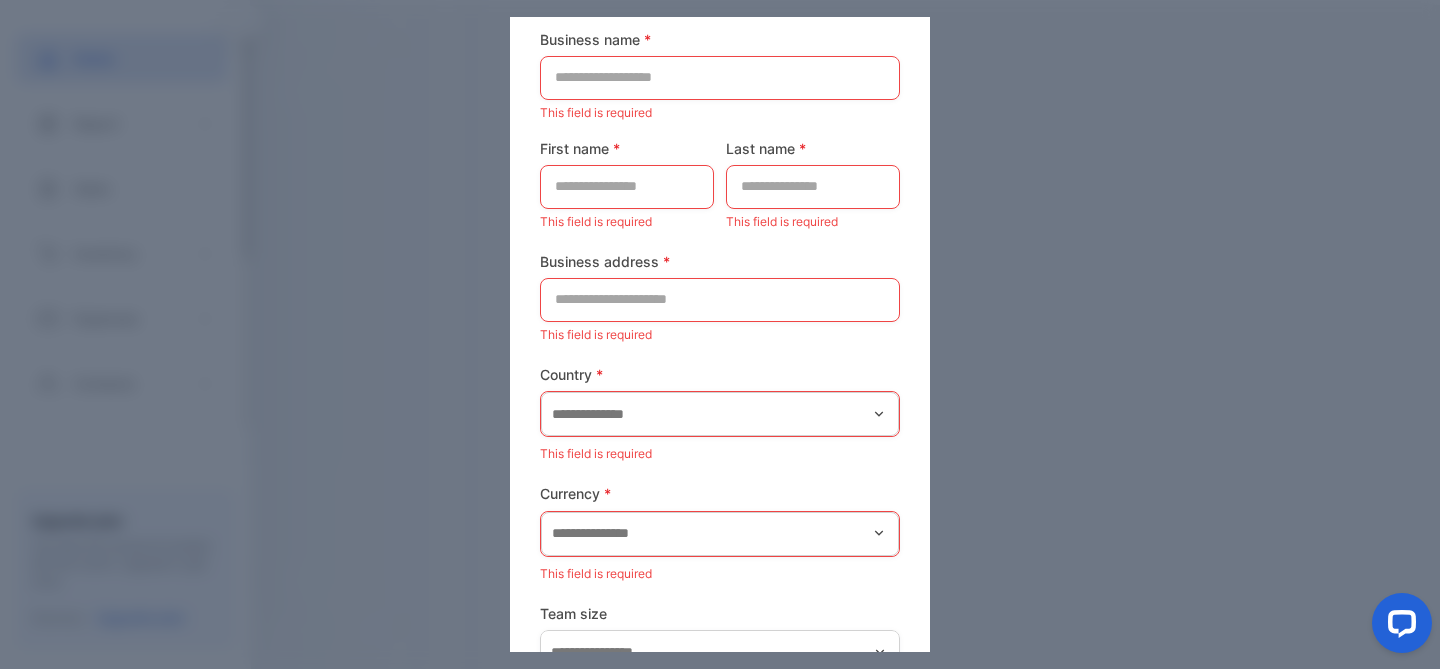 click at bounding box center [720, 334] 